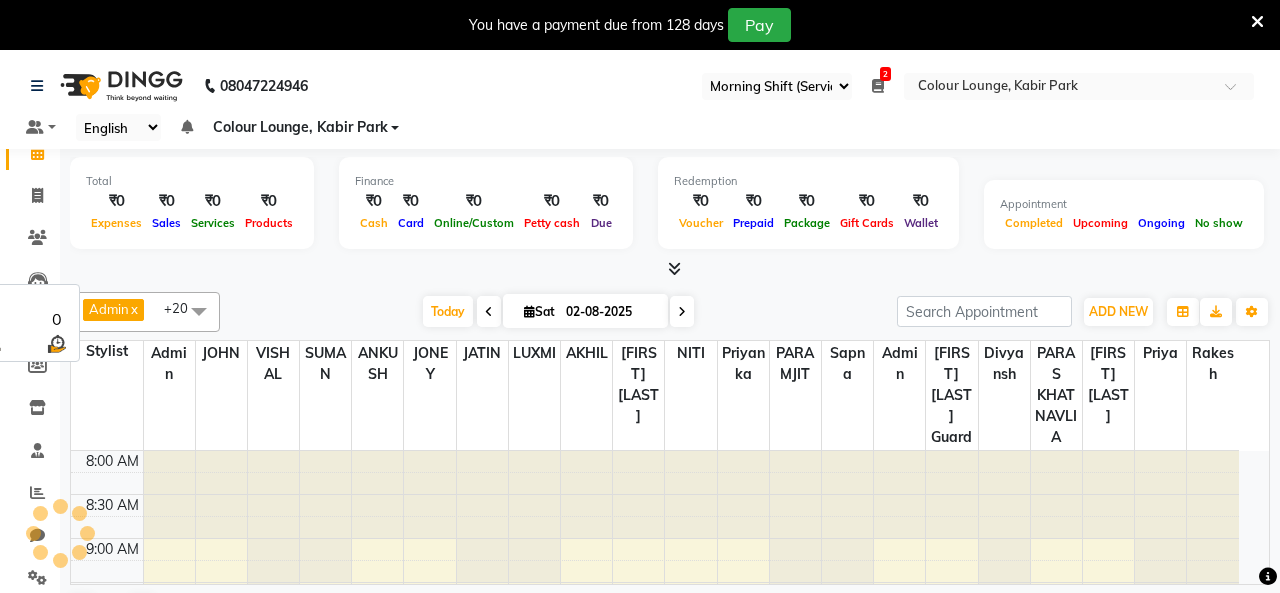 select on "75" 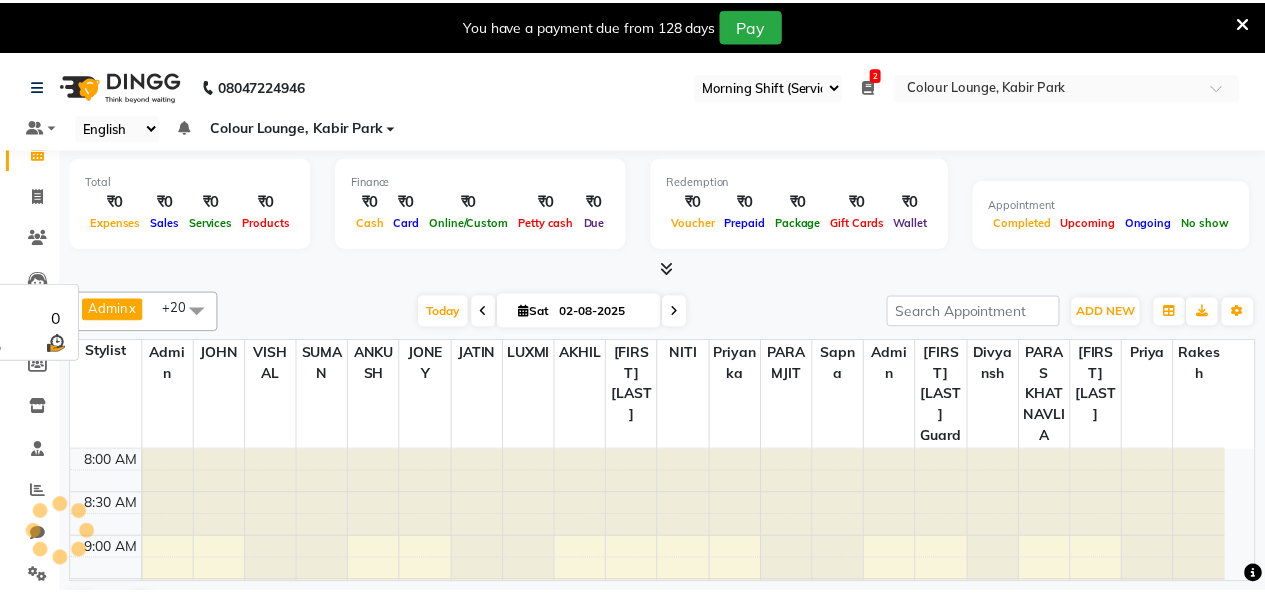 scroll, scrollTop: 0, scrollLeft: 0, axis: both 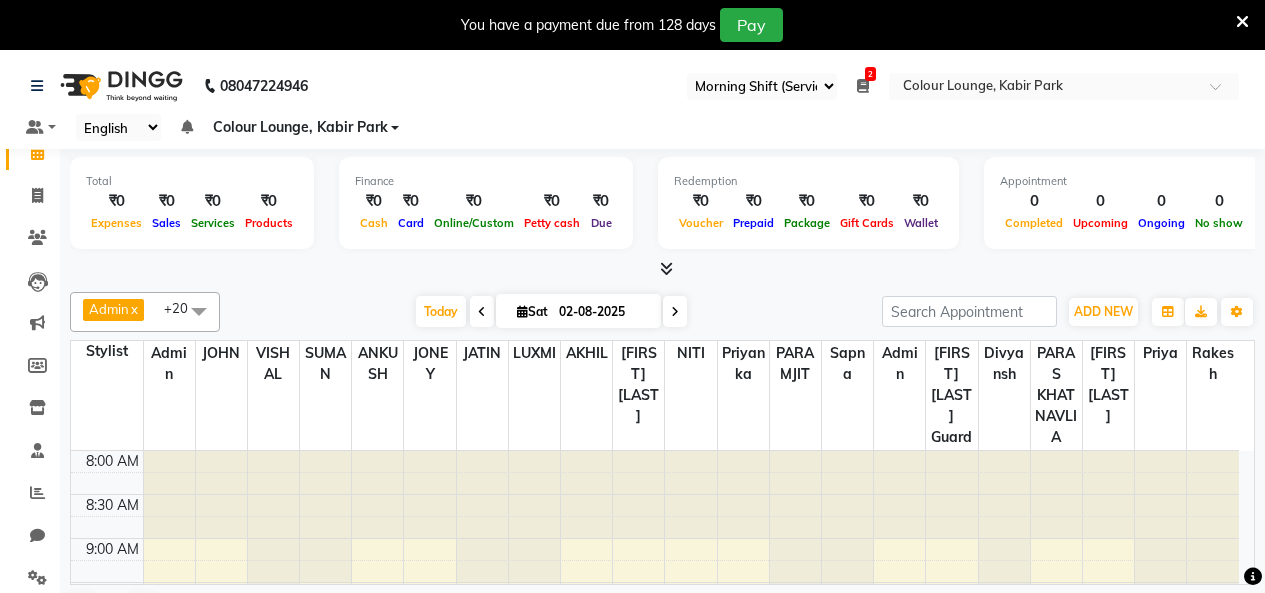 click at bounding box center [847, 451] 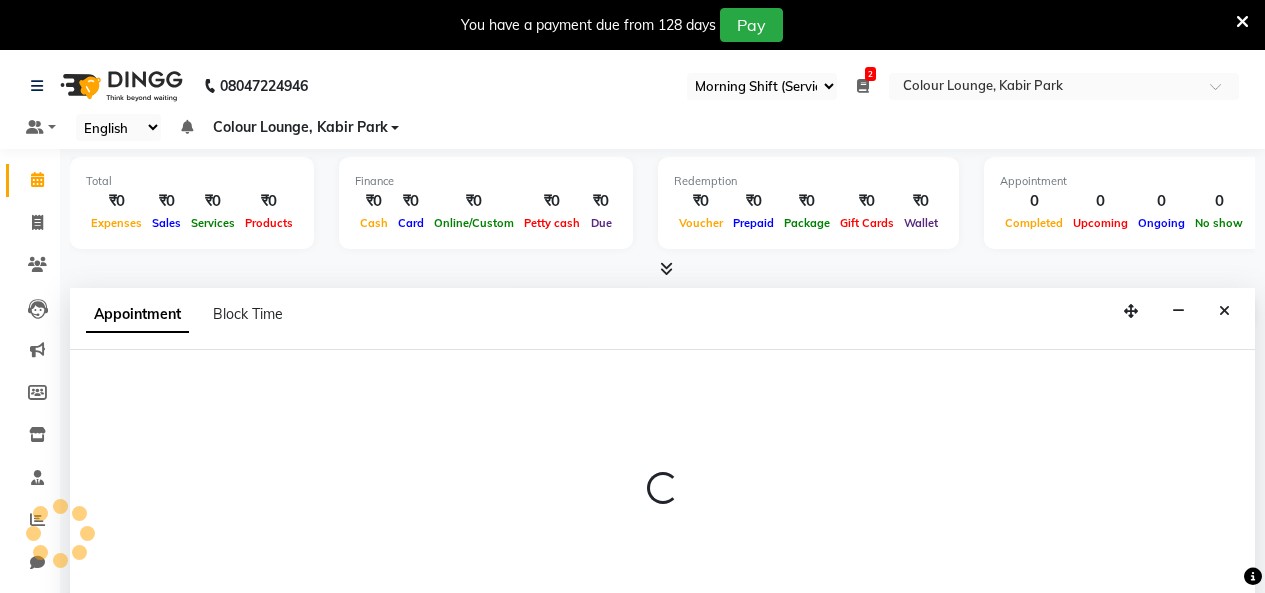 scroll, scrollTop: 51, scrollLeft: 0, axis: vertical 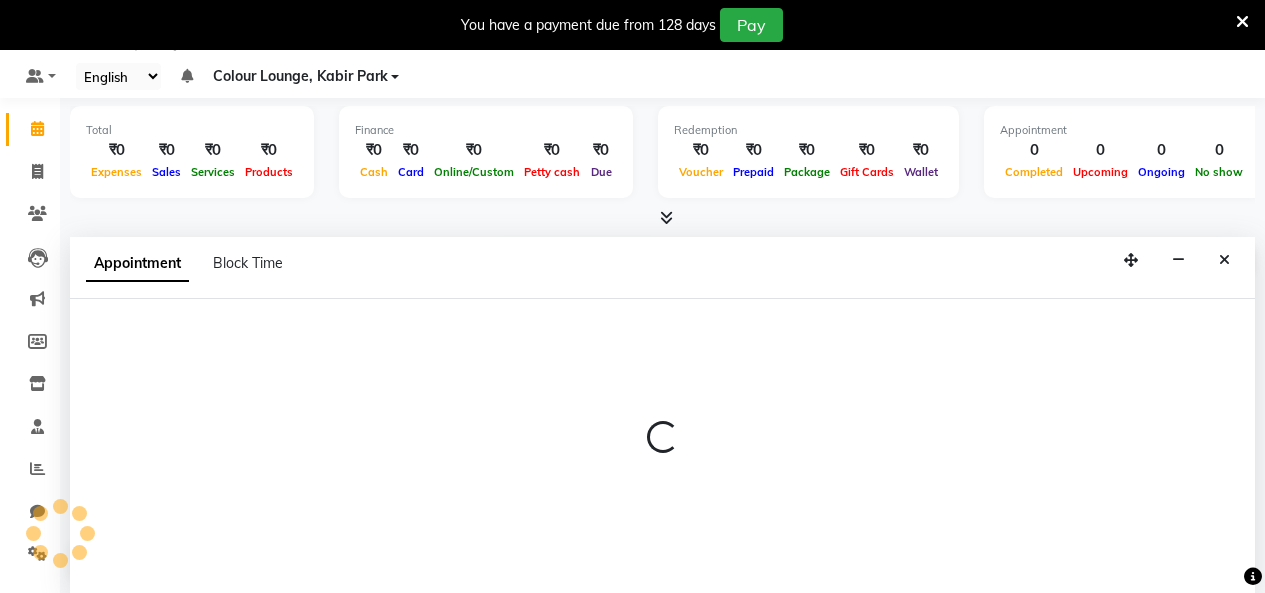 select on "76896" 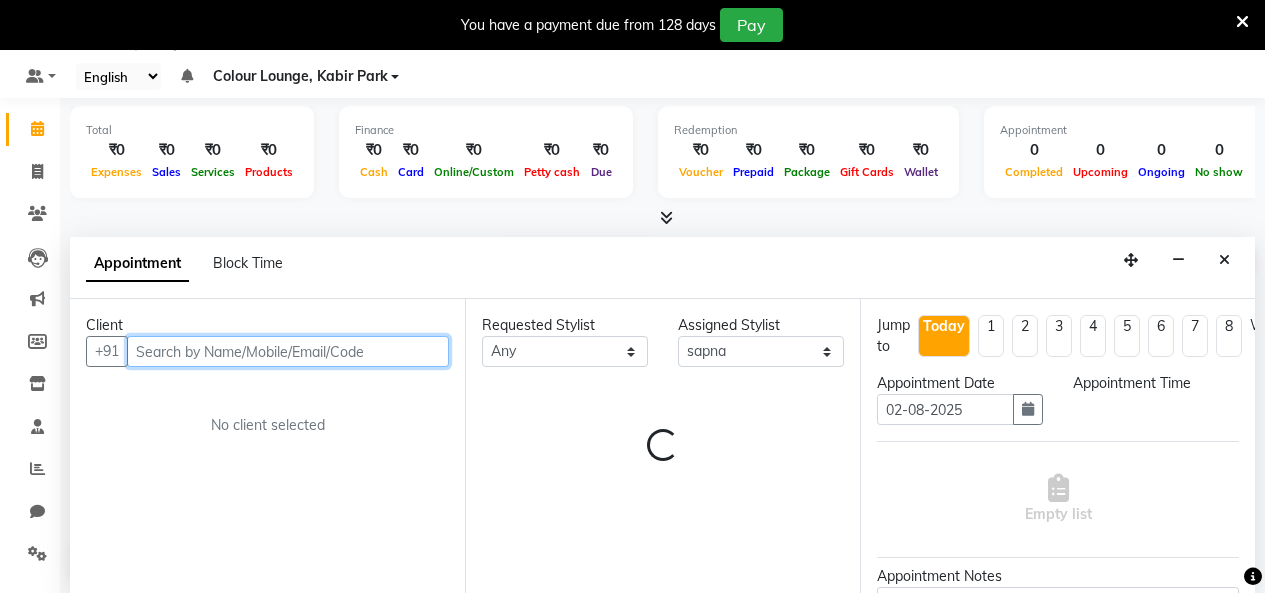 select on "540" 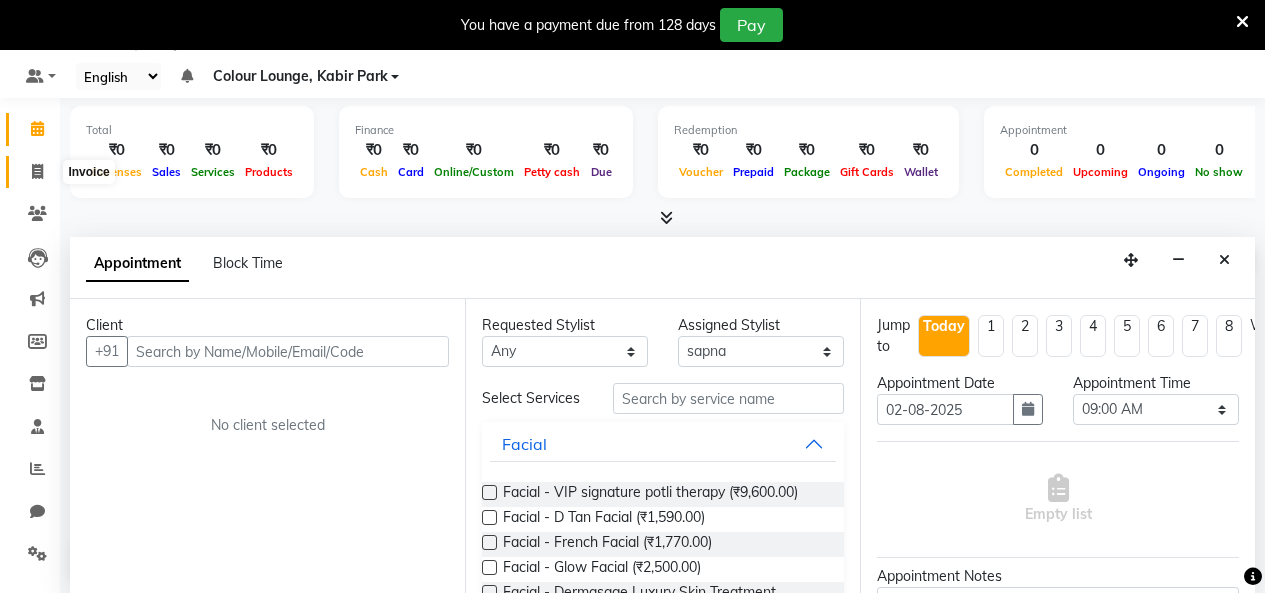 click 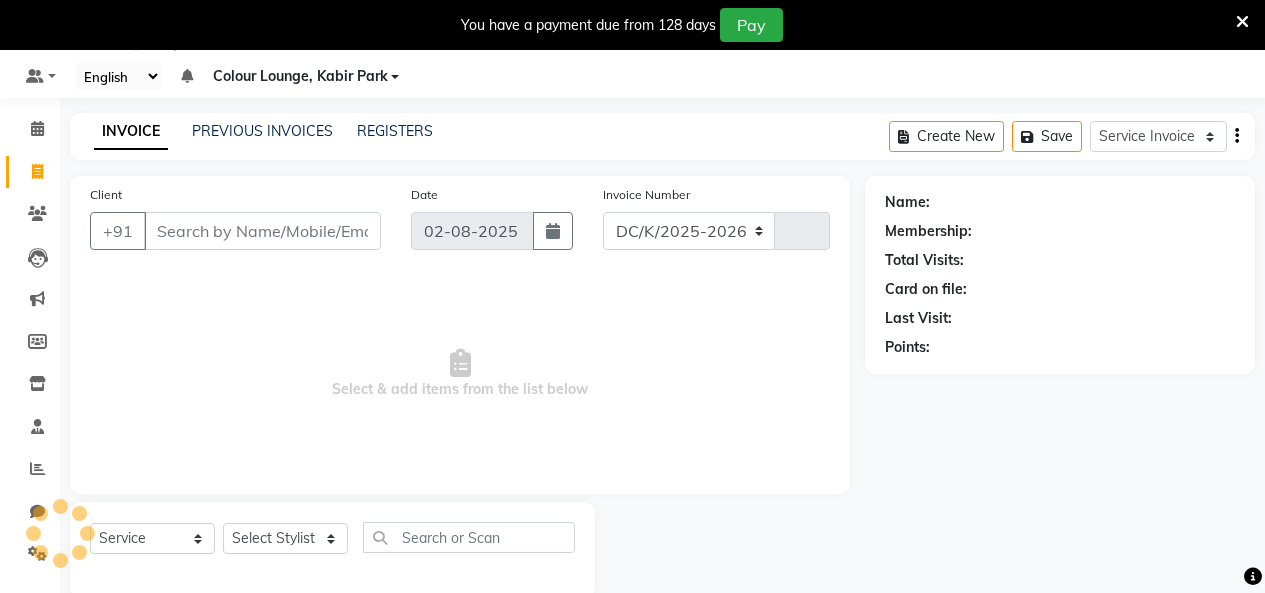 select on "8015" 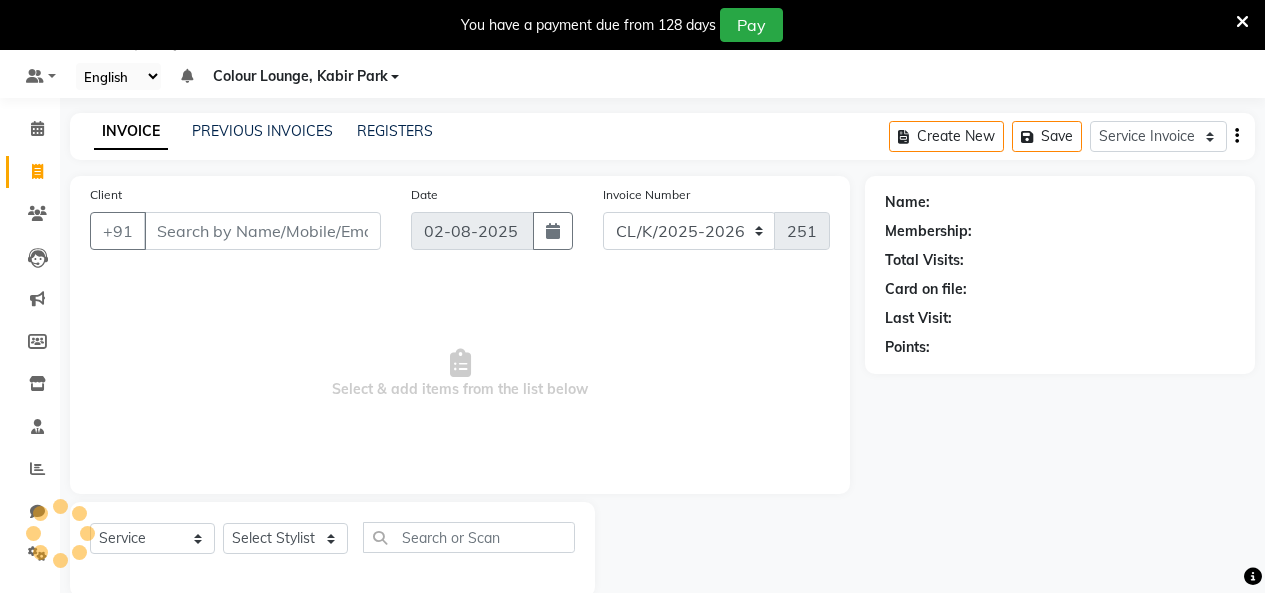 scroll, scrollTop: 0, scrollLeft: 0, axis: both 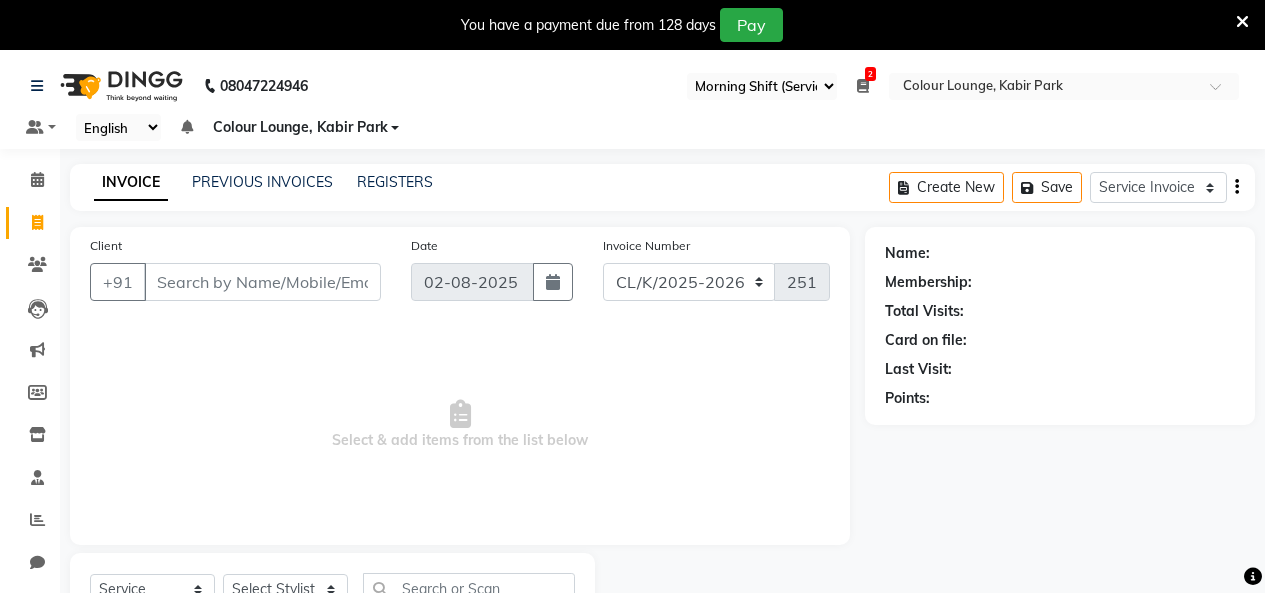 click on "Client" at bounding box center [262, 282] 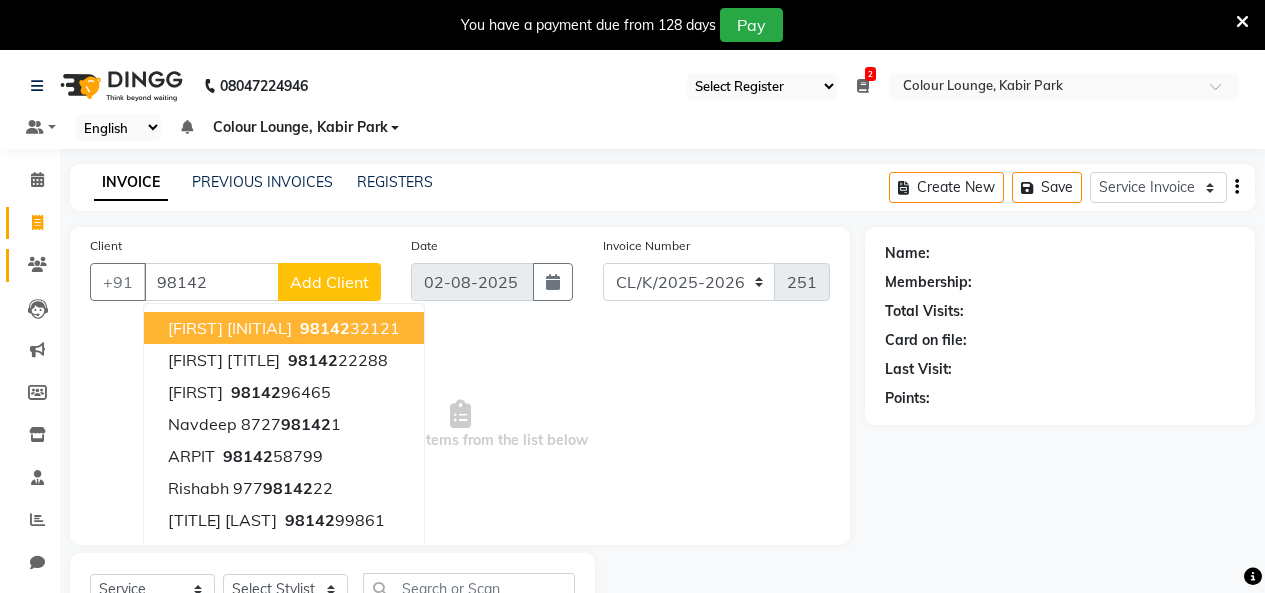 type on "98142" 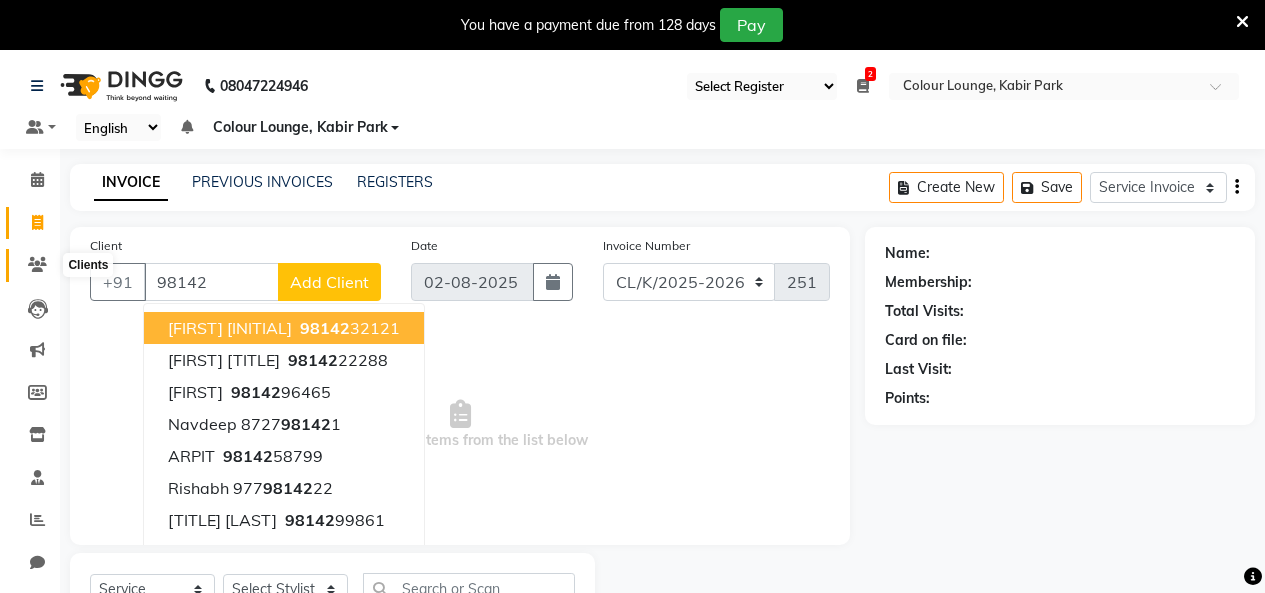 drag, startPoint x: 38, startPoint y: 256, endPoint x: 518, endPoint y: 148, distance: 492 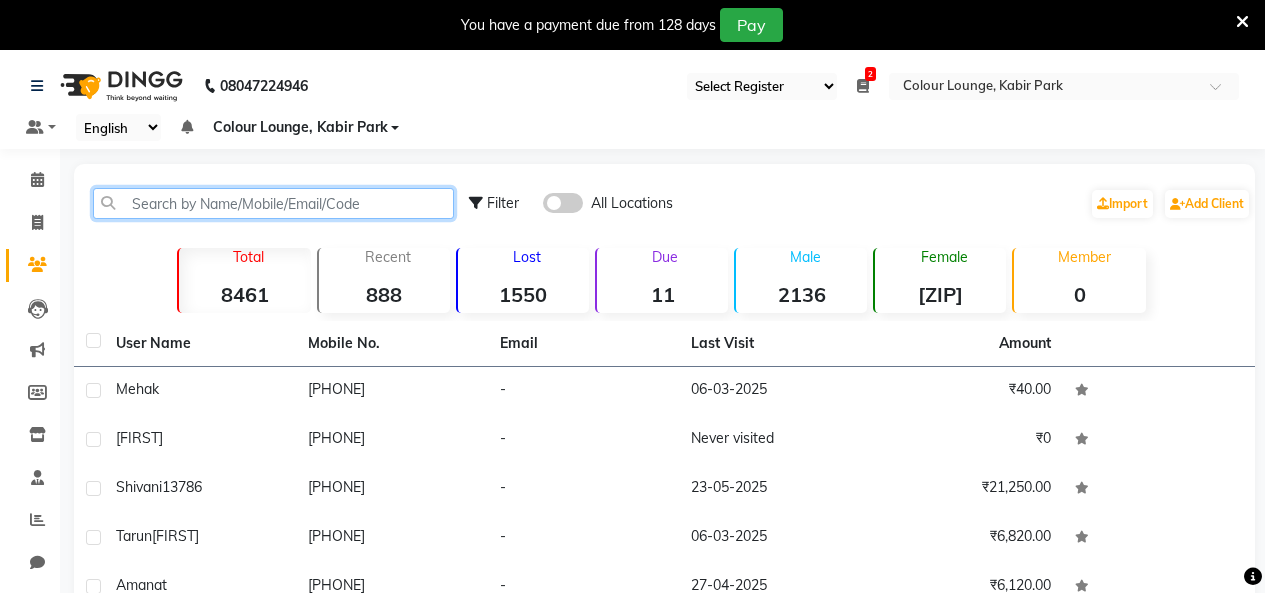 click 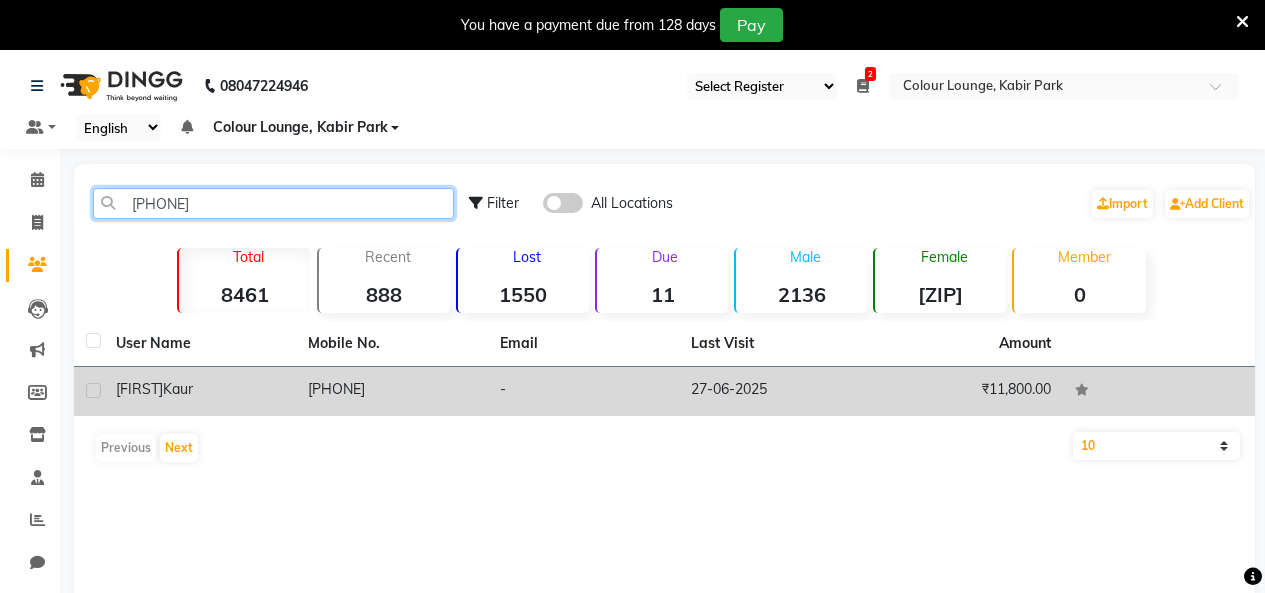 type on "[PHONE]" 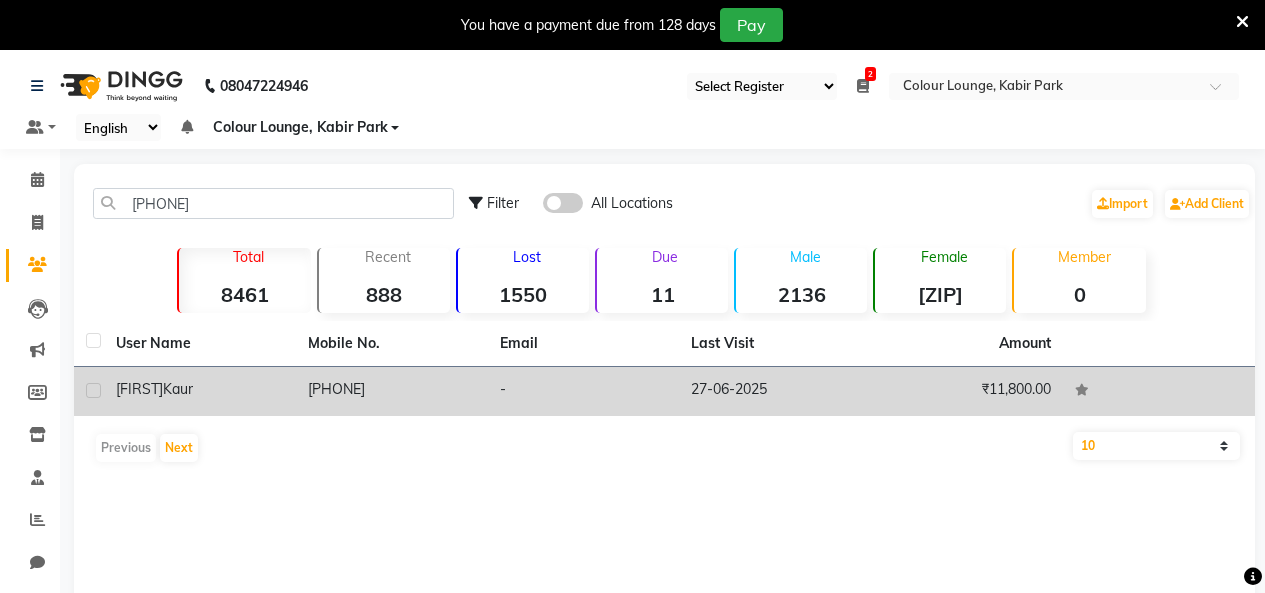 click on "[PHONE]" 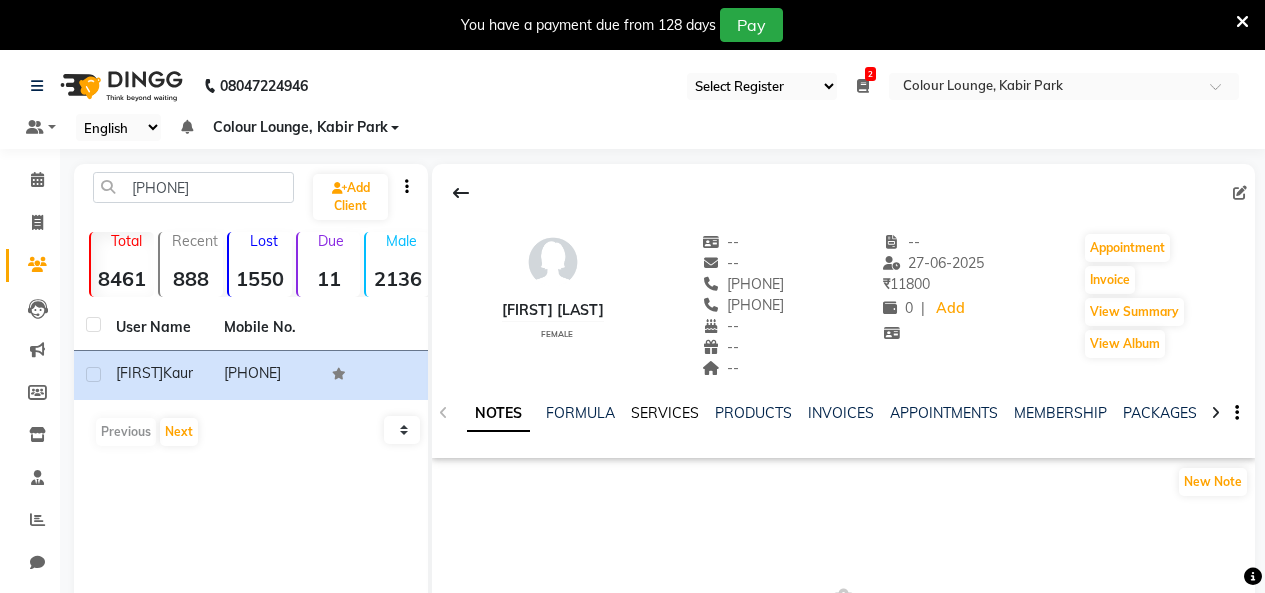 click on "SERVICES" 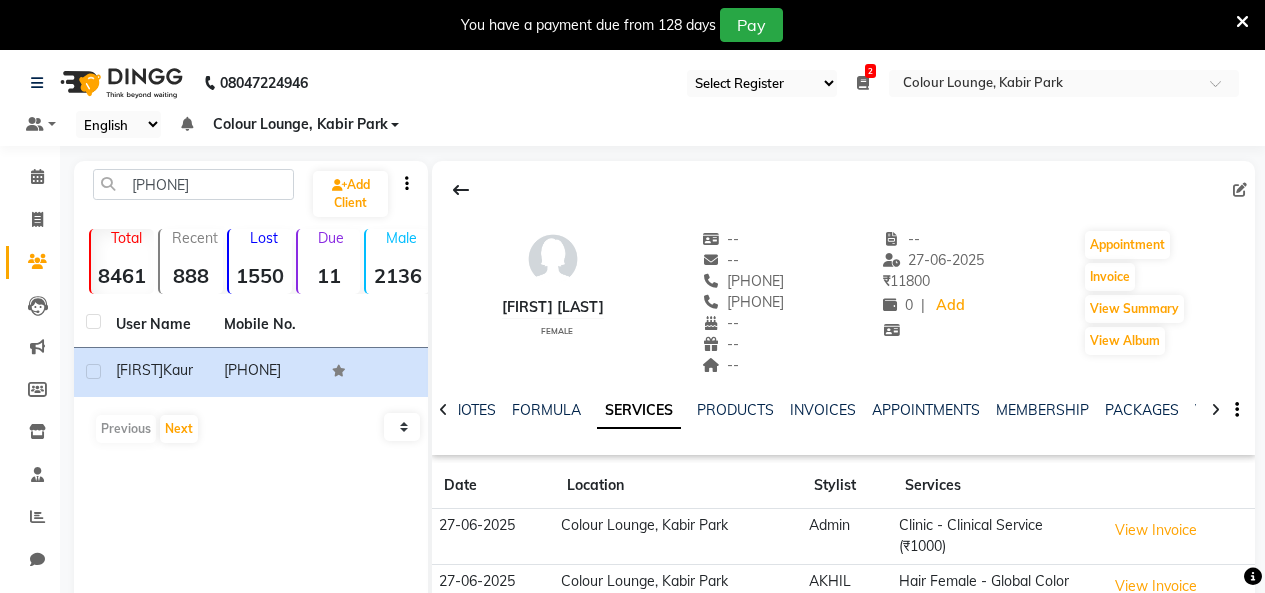 scroll, scrollTop: 0, scrollLeft: 0, axis: both 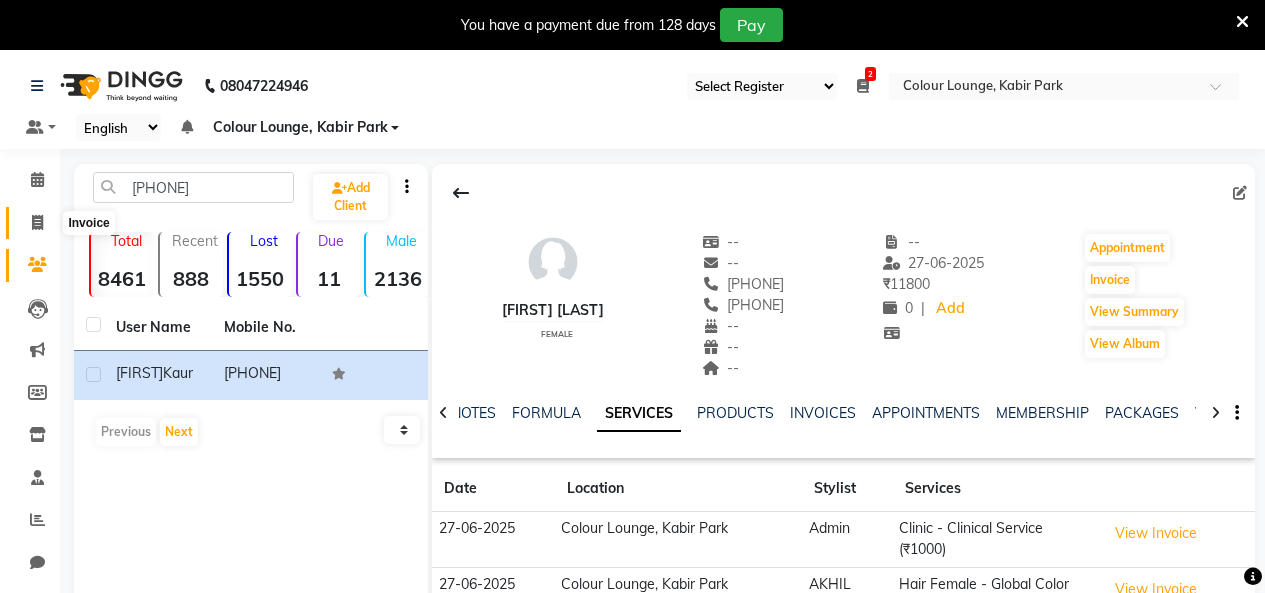 click 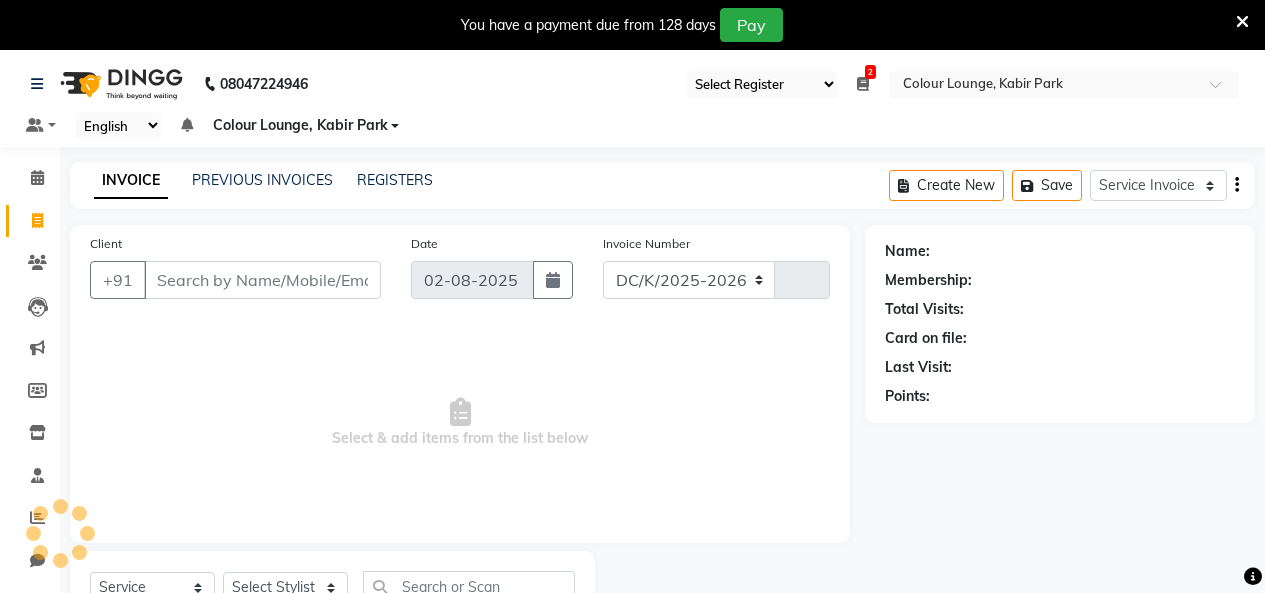 select on "8015" 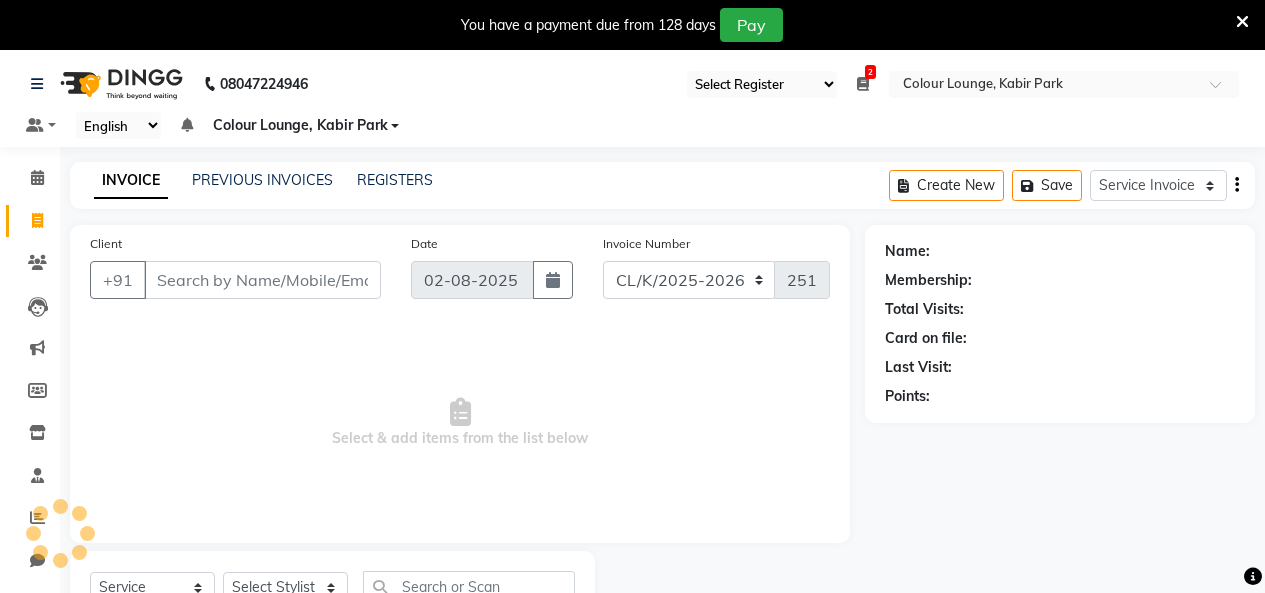 scroll, scrollTop: 85, scrollLeft: 0, axis: vertical 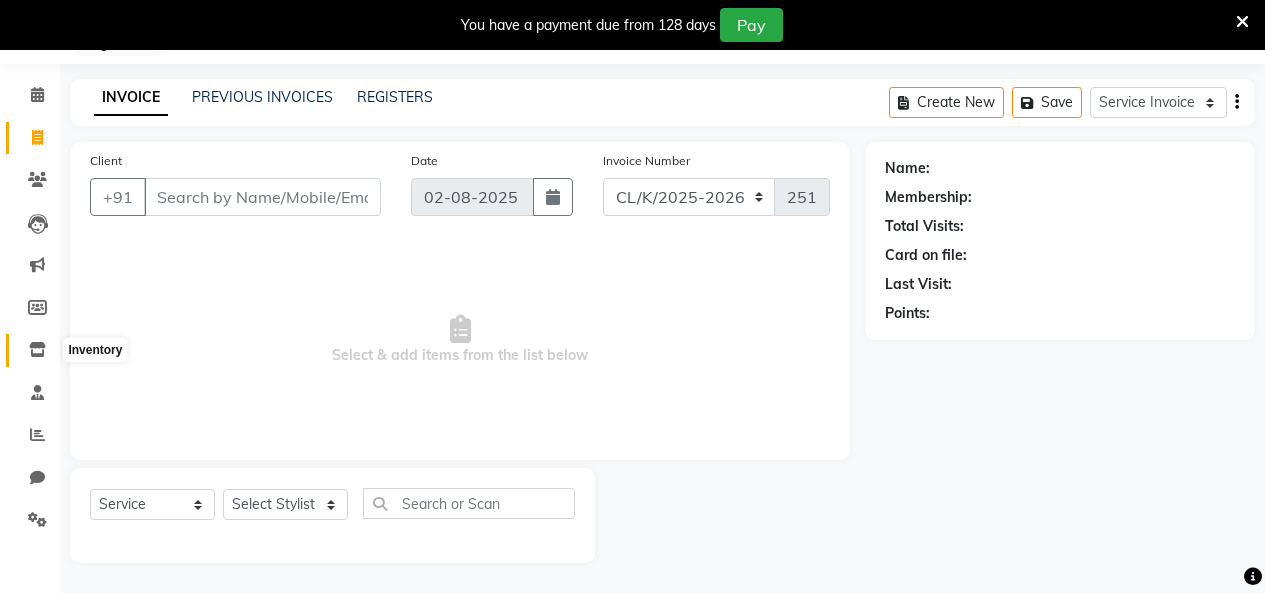 click 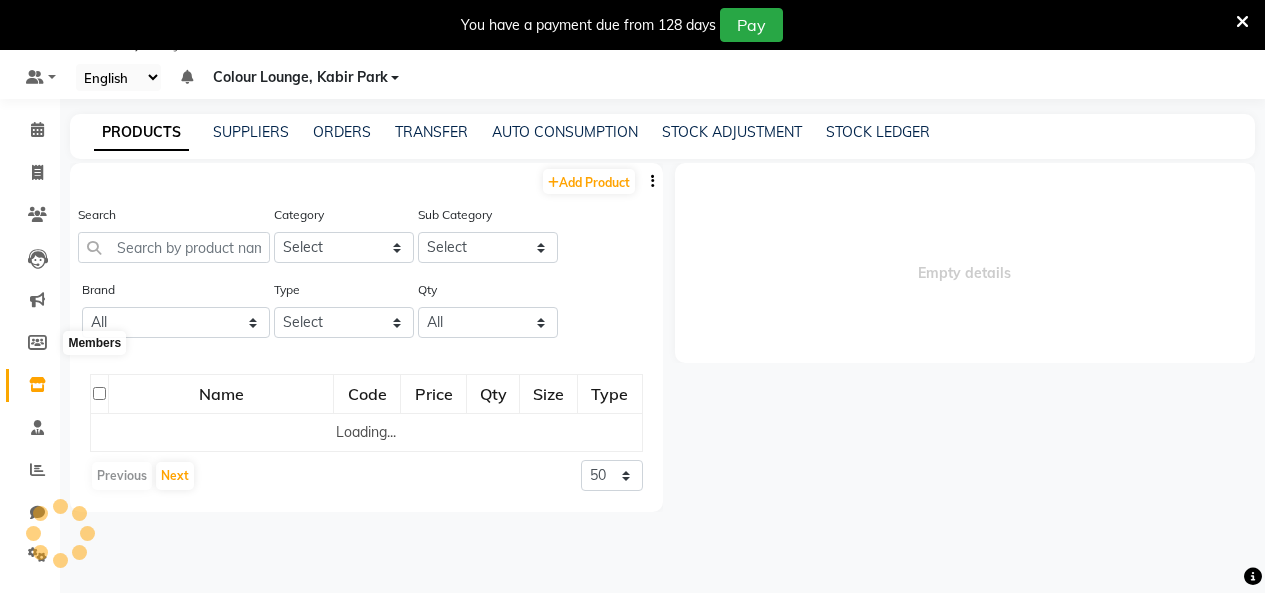 select 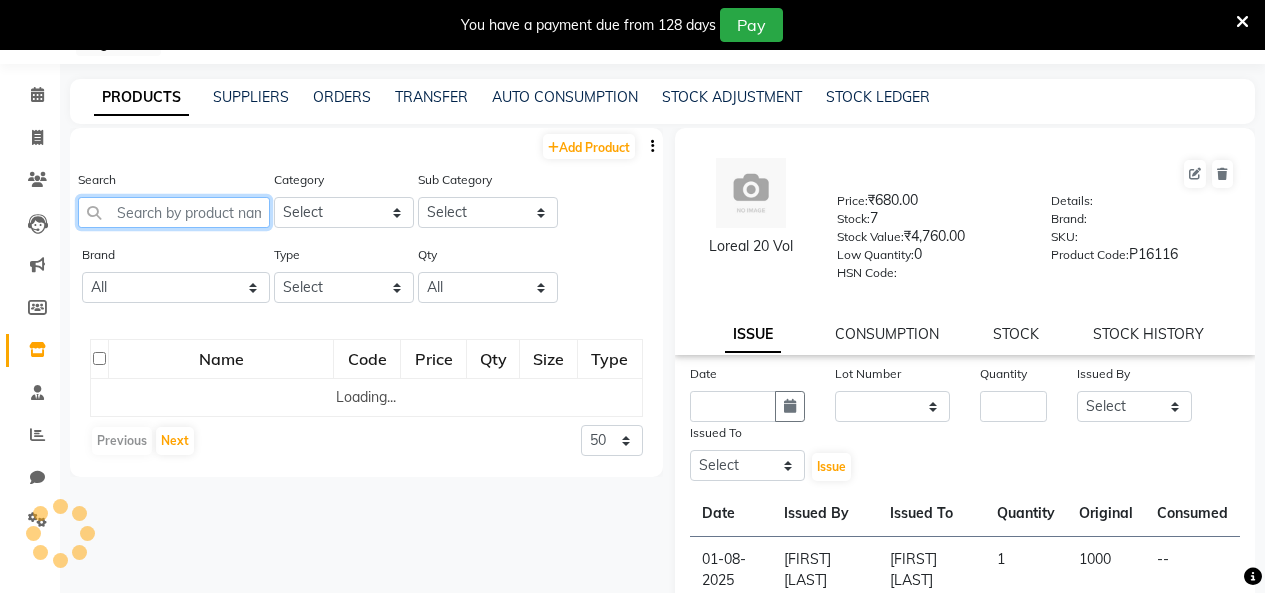 click on "Search" 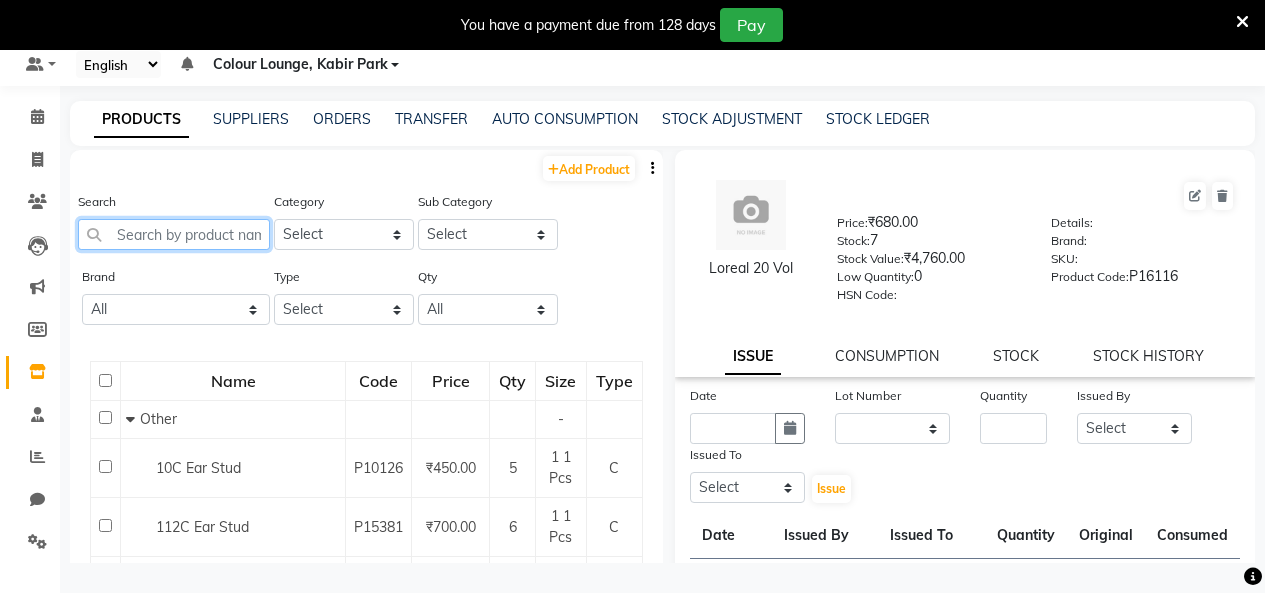 scroll, scrollTop: 63, scrollLeft: 0, axis: vertical 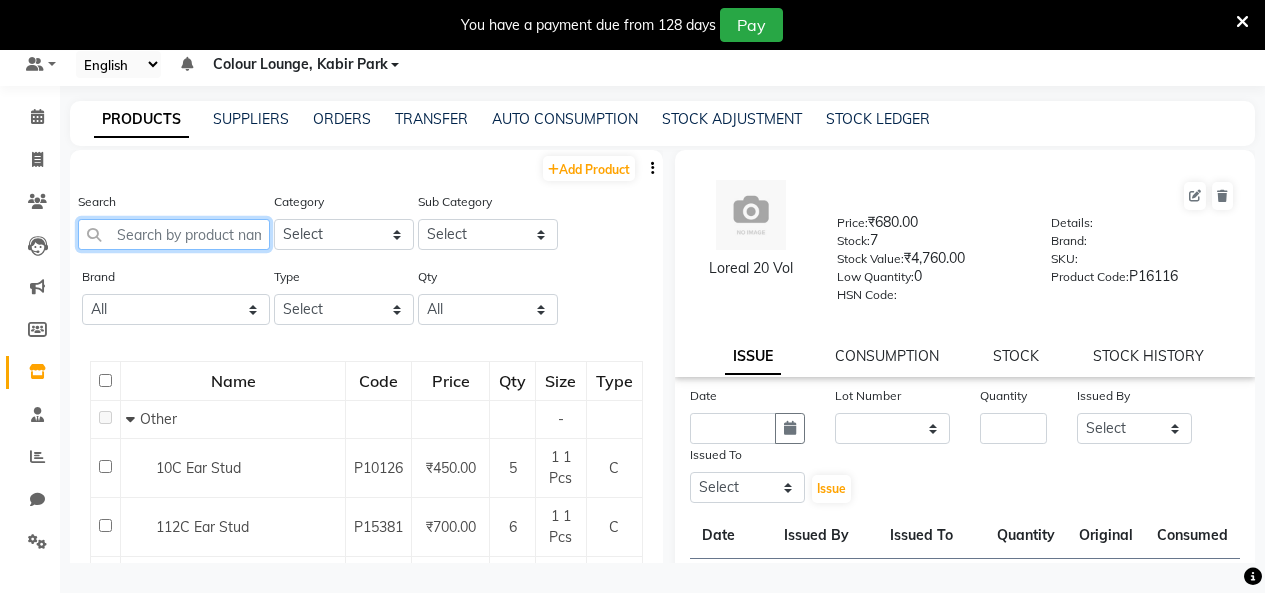 click 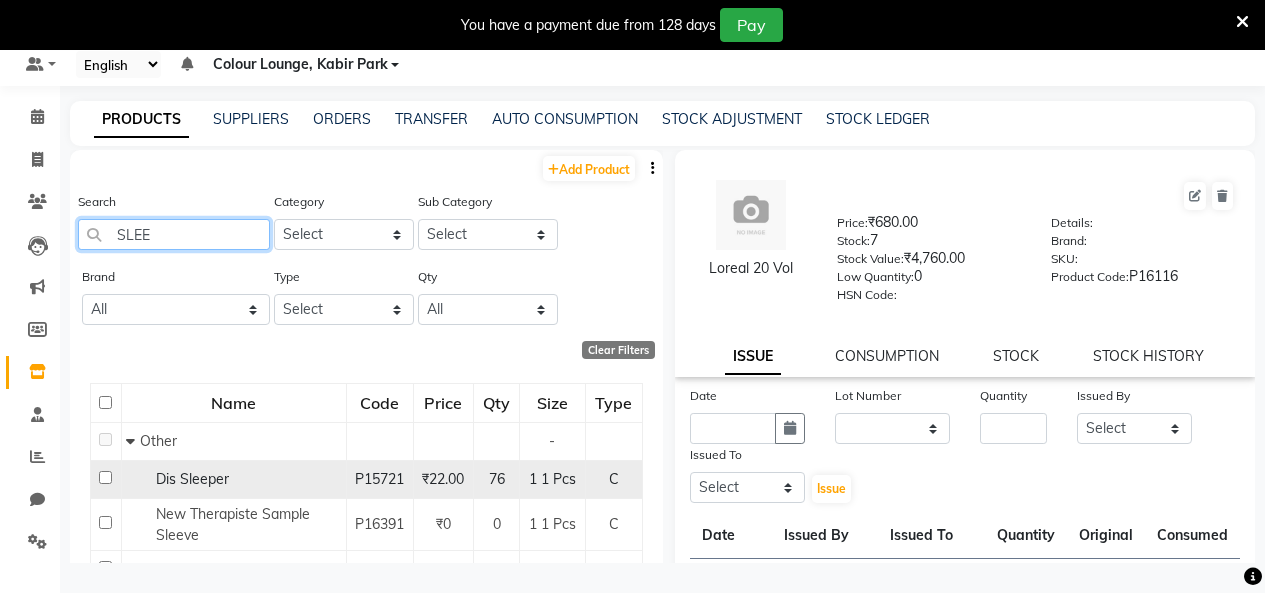 type on "SLEE" 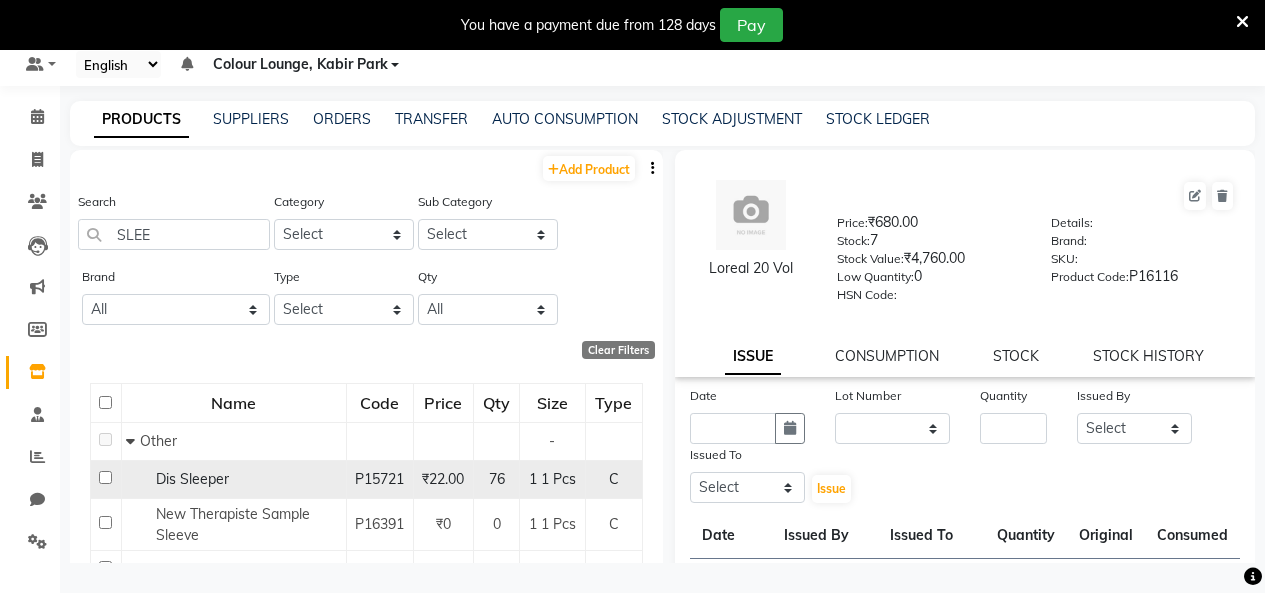 click on "76" 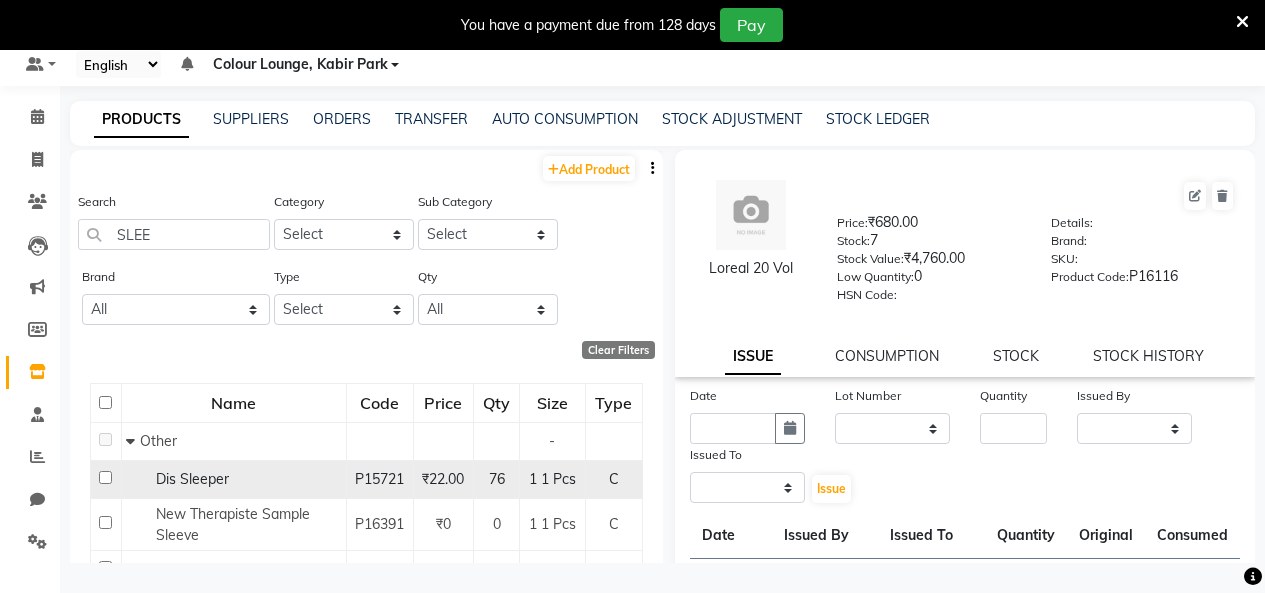 select 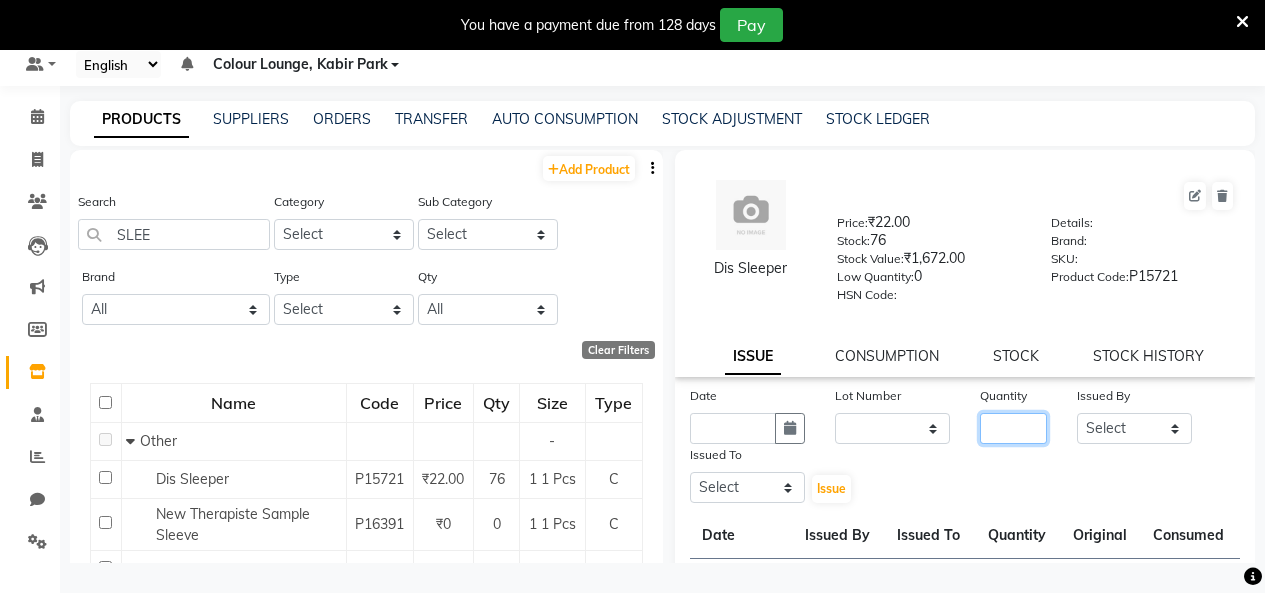 click 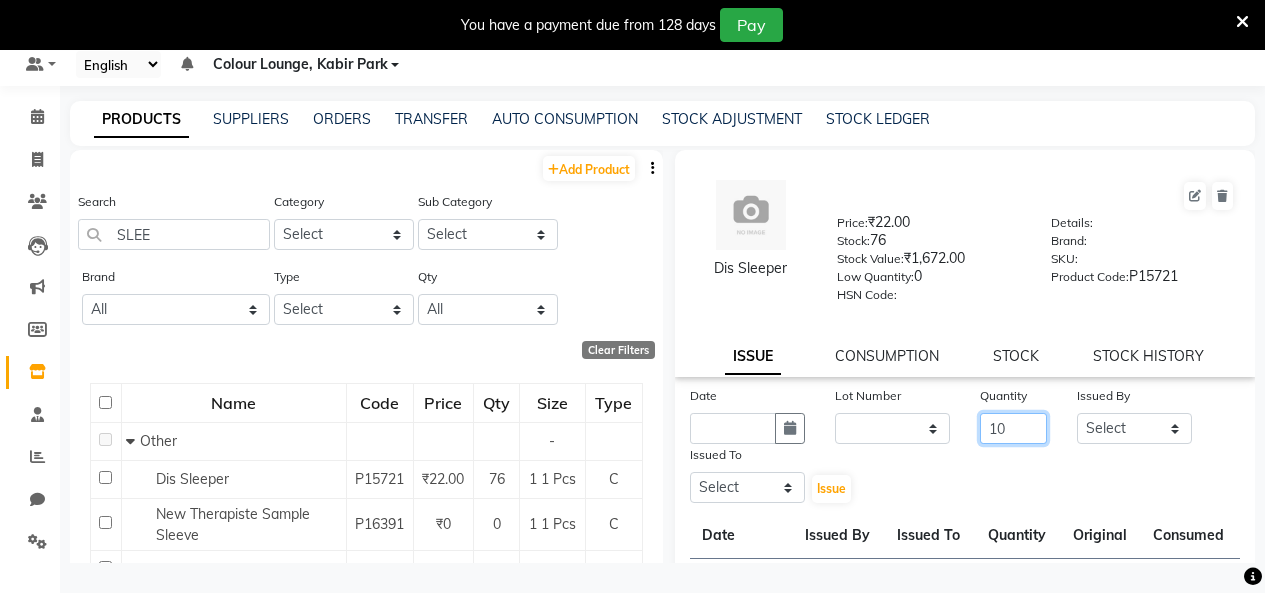 type on "10" 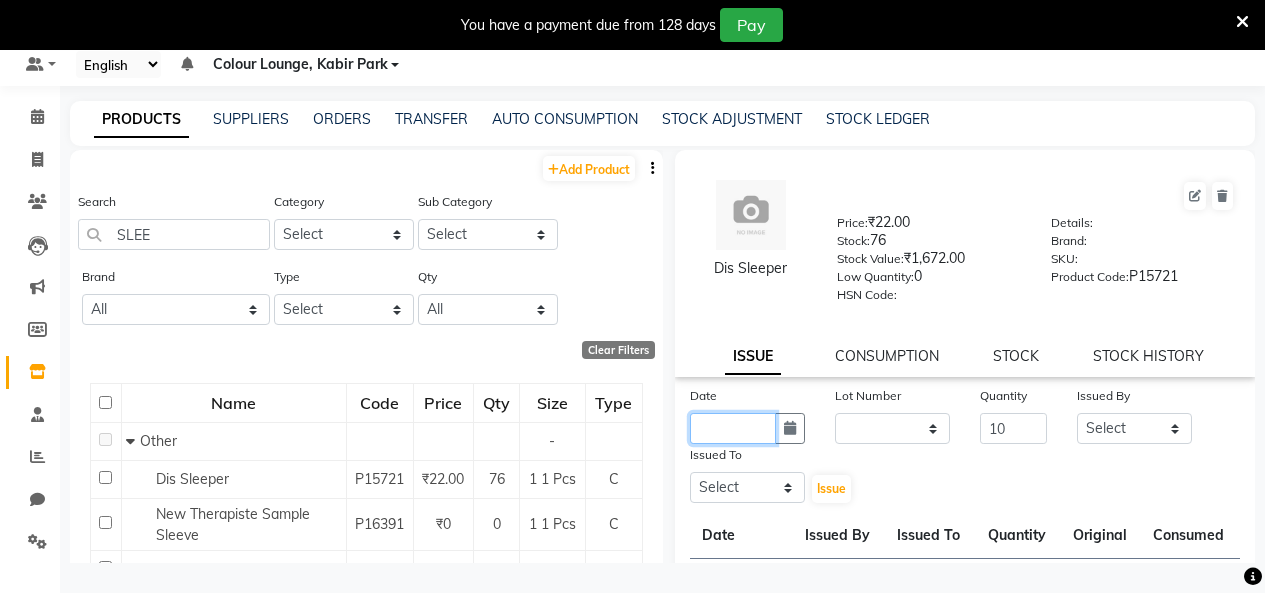 click 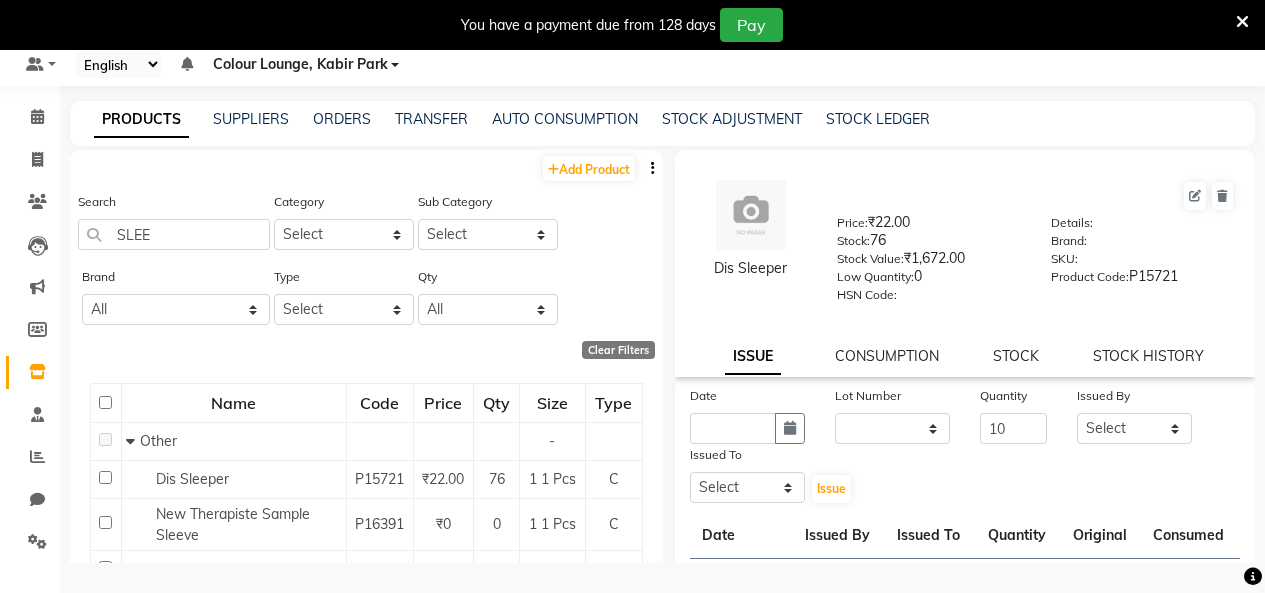 select on "8" 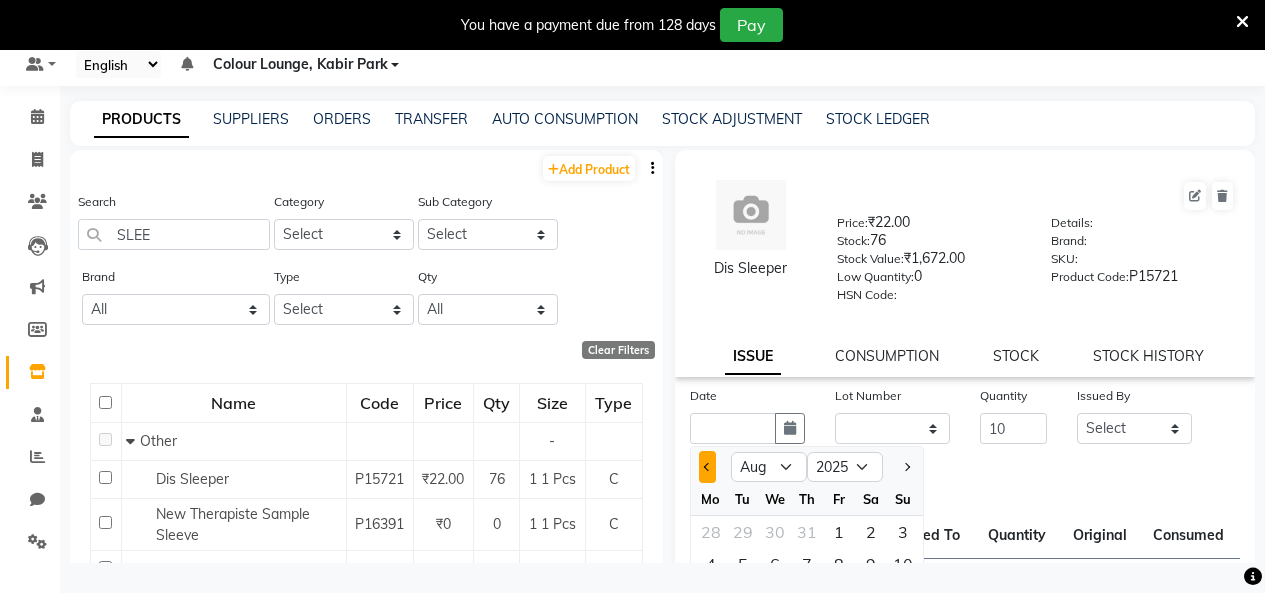 click 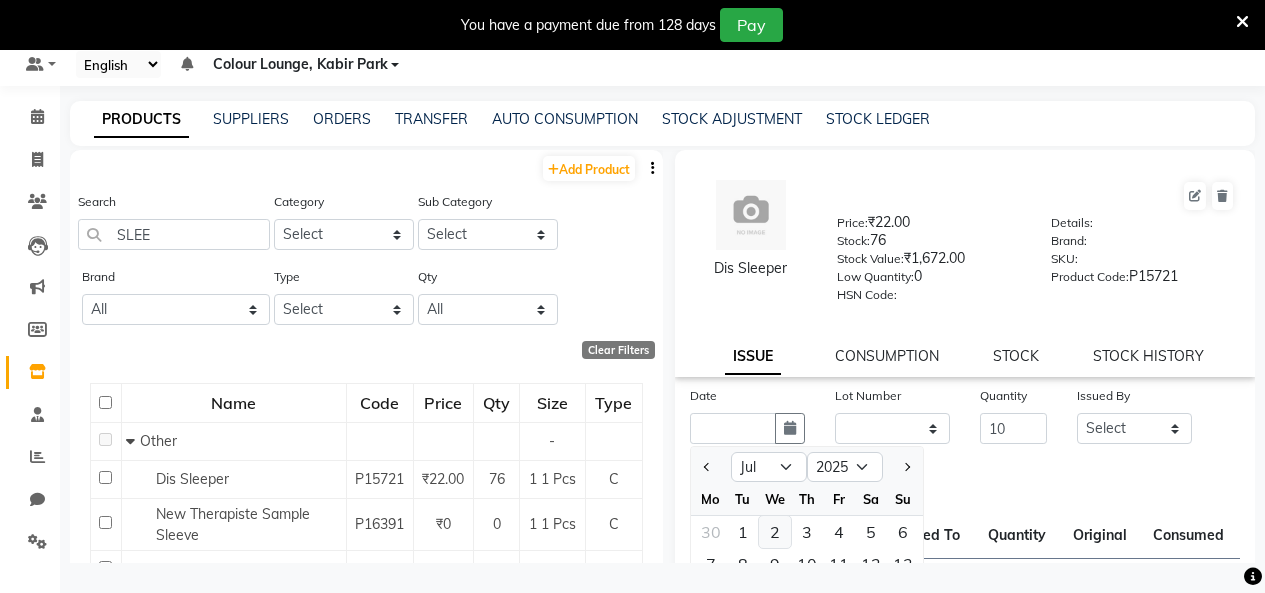 click on "2" 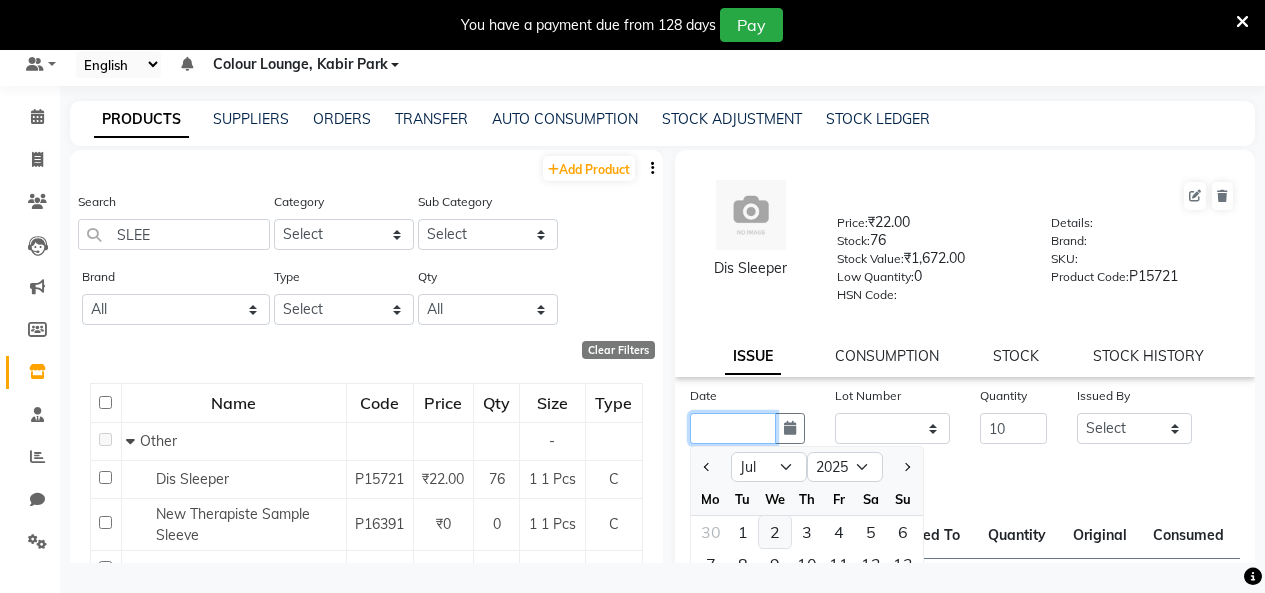 type on "02-07-2025" 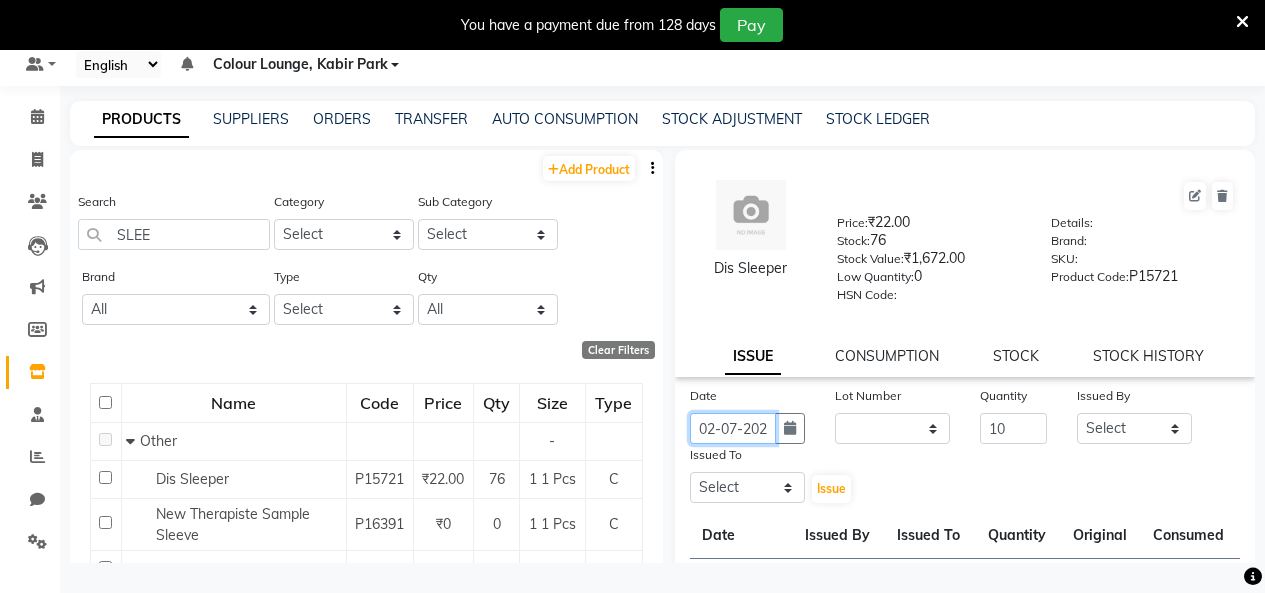 scroll, scrollTop: 0, scrollLeft: 15, axis: horizontal 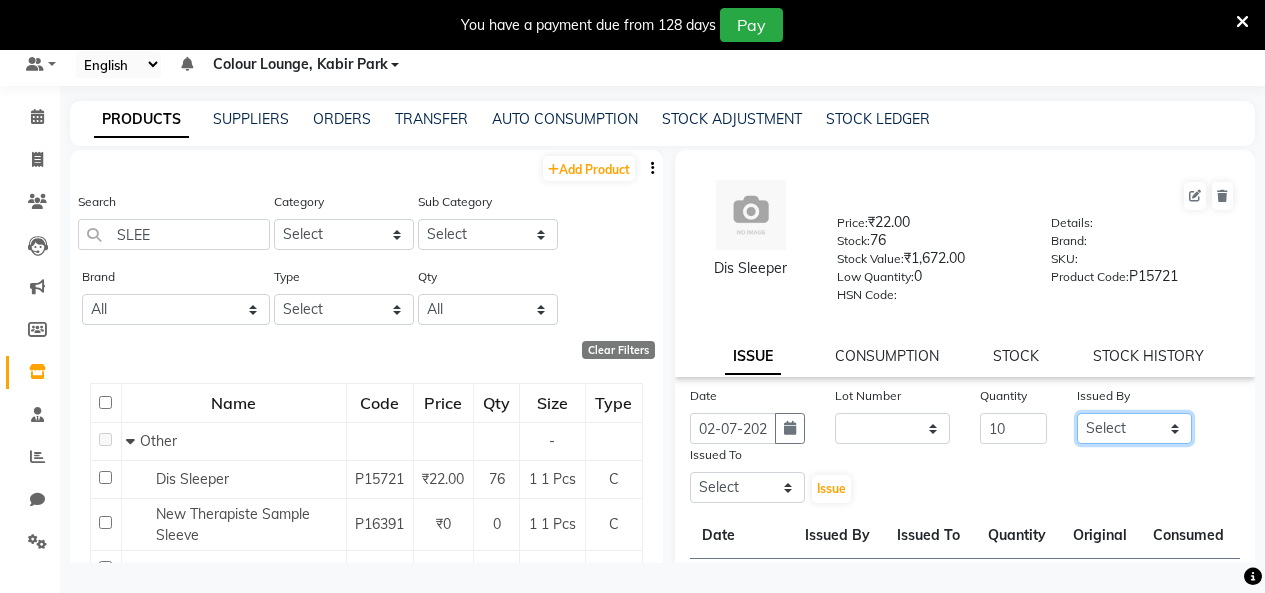 click on "Select Admin Admin AKHIL ANKUSH Colour Lounge, Kabir Park Colour Lounge, Kabir Park divyansh [FIRST] [LAST] guard JATIN JOHN JONEY LUXMI [FIRST] [LAST] NITI PARAMJIT PARAS KHATNAVLIA priya priyanka Rakesh sapna SUMAN [FIRST] [LAST] VISHAL" 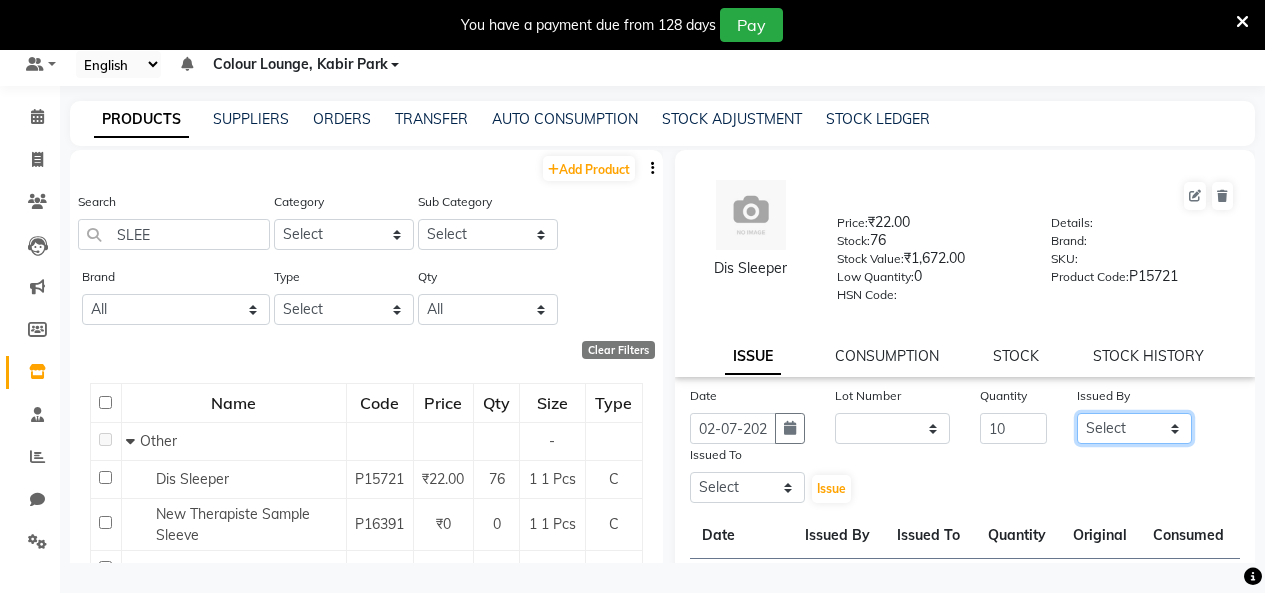 select on "70119" 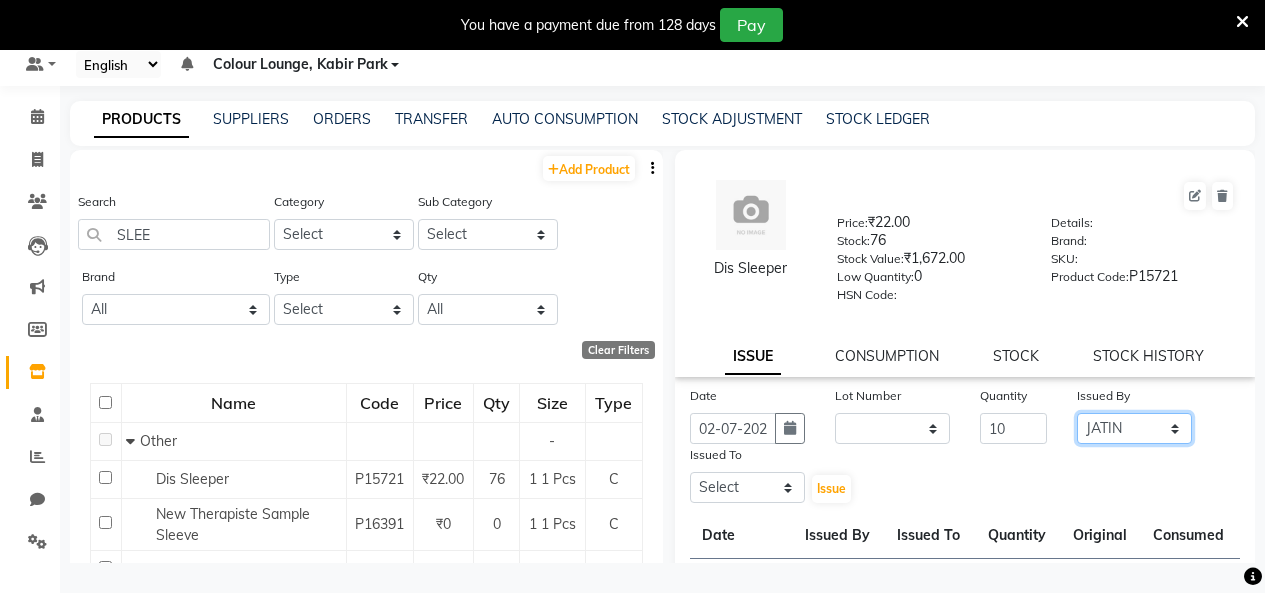 click on "Select Admin Admin AKHIL ANKUSH Colour Lounge, Kabir Park Colour Lounge, Kabir Park divyansh [FIRST] [LAST] guard JATIN JOHN JONEY LUXMI [FIRST] [LAST] NITI PARAMJIT PARAS KHATNAVLIA priya priyanka Rakesh sapna SUMAN [FIRST] [LAST] VISHAL" 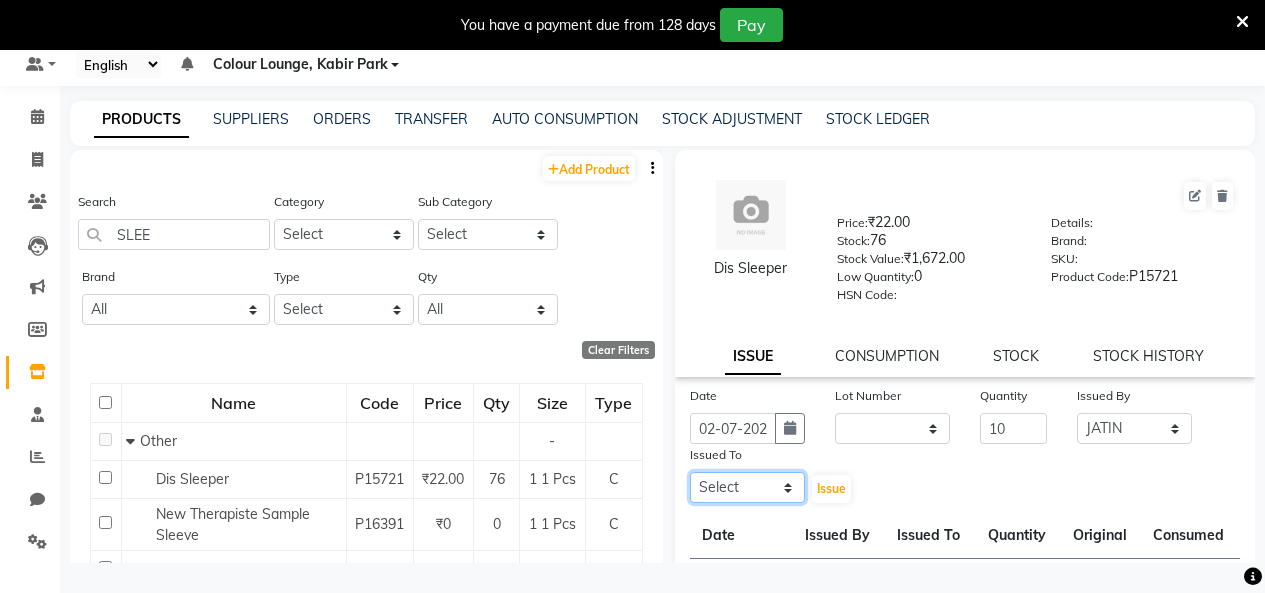 click on "Select Admin Admin AKHIL ANKUSH Colour Lounge, Kabir Park Colour Lounge, Kabir Park divyansh [FIRST] [LAST] guard JATIN JOHN JONEY LUXMI [FIRST] [LAST] NITI PARAMJIT PARAS KHATNAVLIA priya priyanka Rakesh sapna SUMAN [FIRST] [LAST] VISHAL" 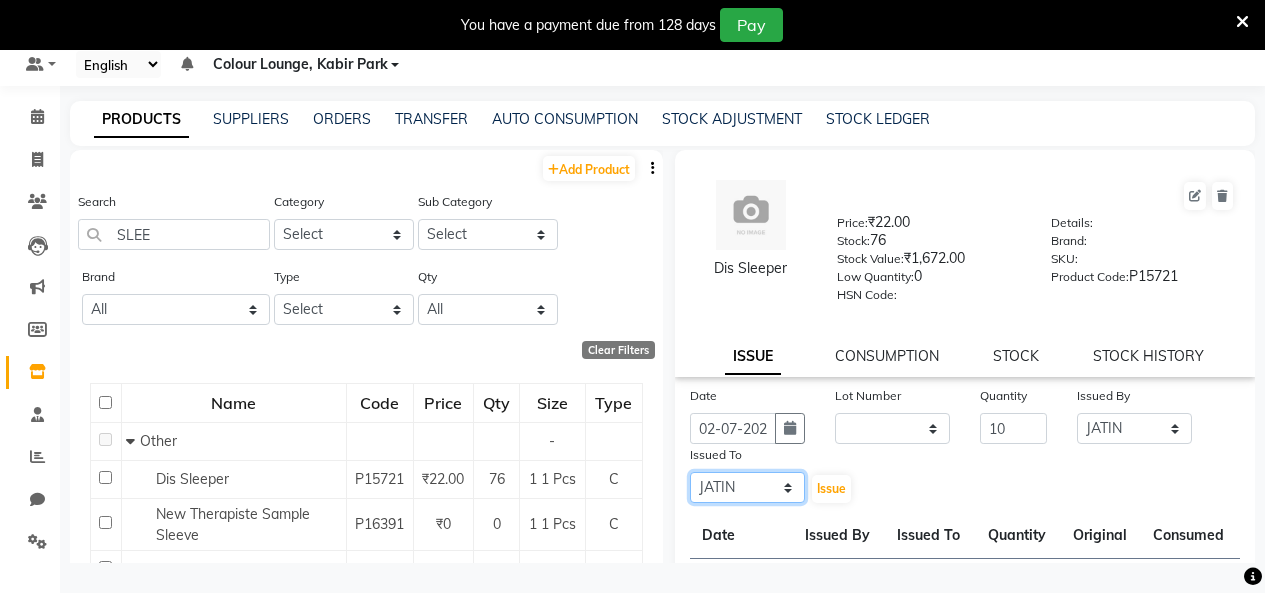 click on "Select Admin Admin AKHIL ANKUSH Colour Lounge, Kabir Park Colour Lounge, Kabir Park divyansh [FIRST] [LAST] guard JATIN JOHN JONEY LUXMI [FIRST] [LAST] NITI PARAMJIT PARAS KHATNAVLIA priya priyanka Rakesh sapna SUMAN [FIRST] [LAST] VISHAL" 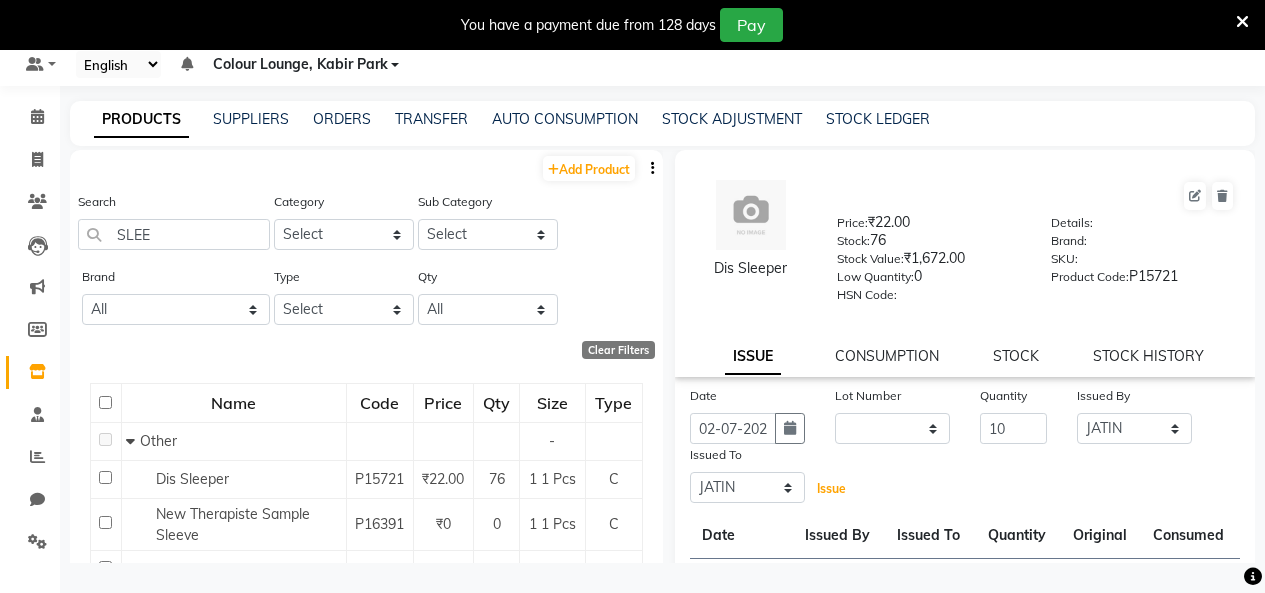 click on "Issue" 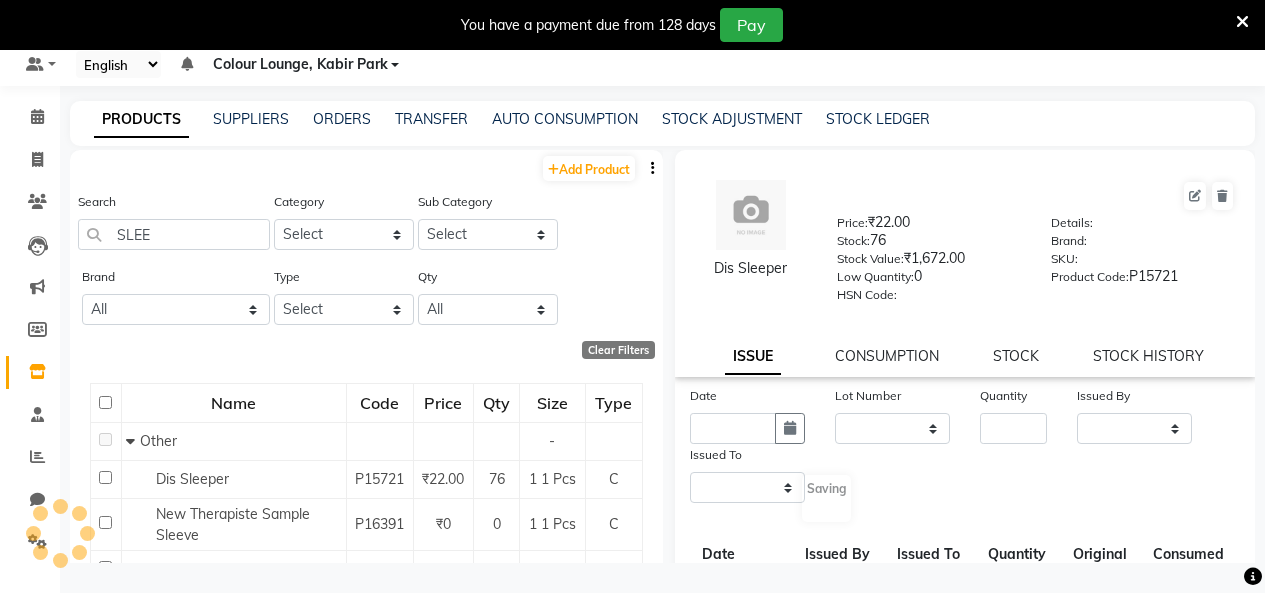 select 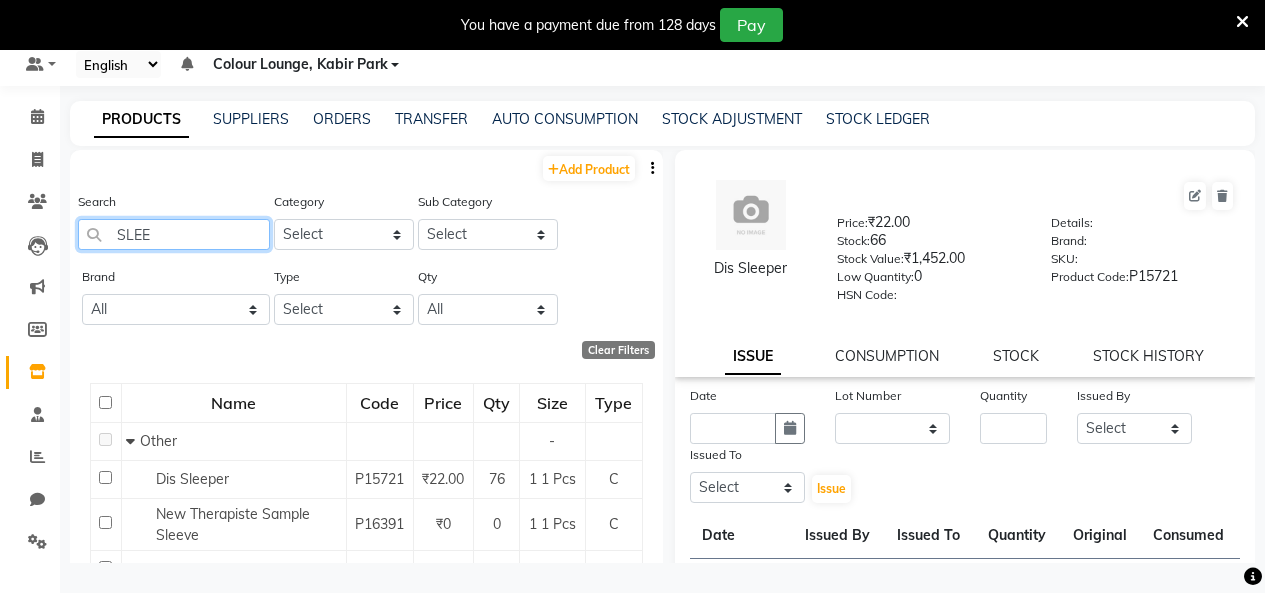 click on "SLEE" 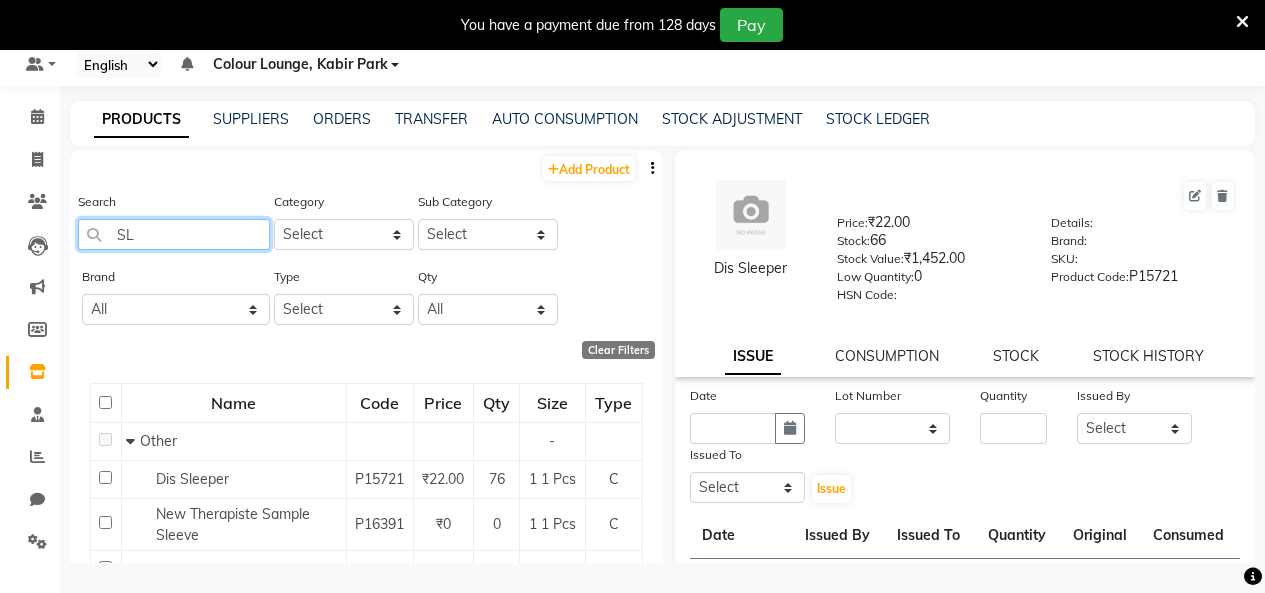 type on "S" 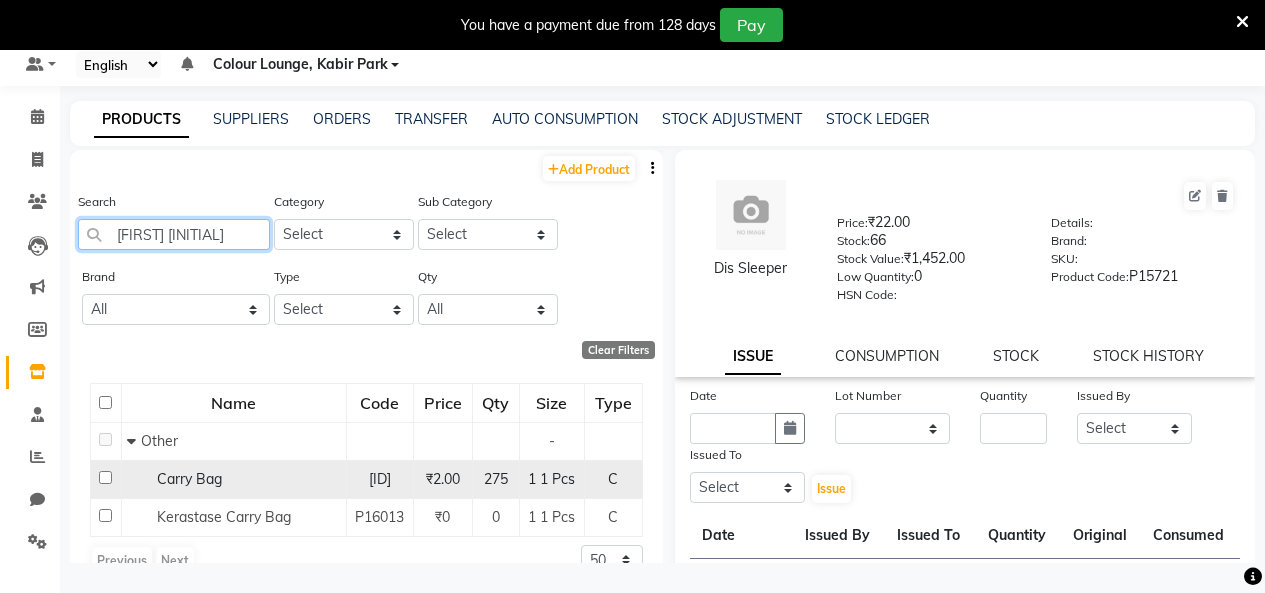type on "[FIRST] [INITIAL]" 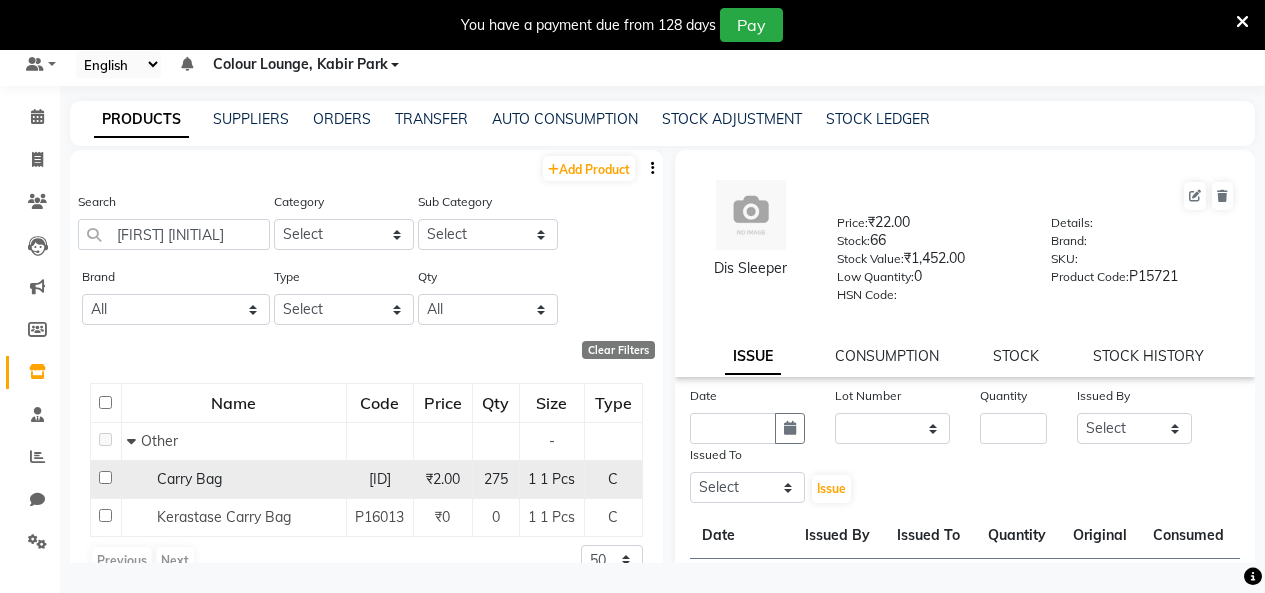 click on "275" 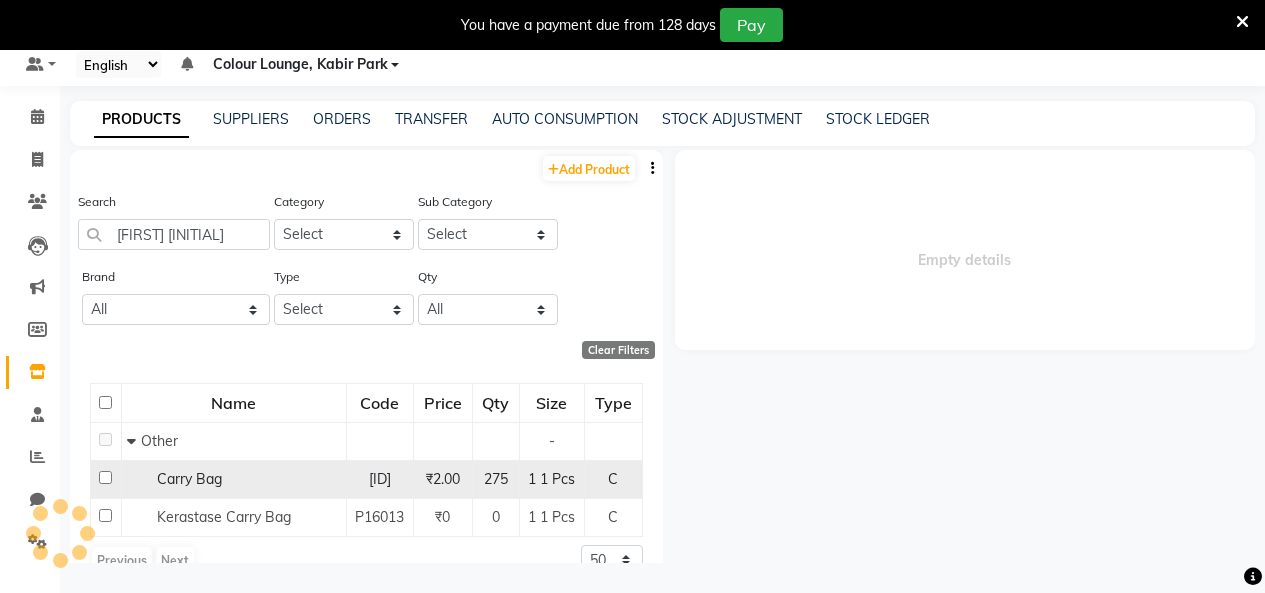 select 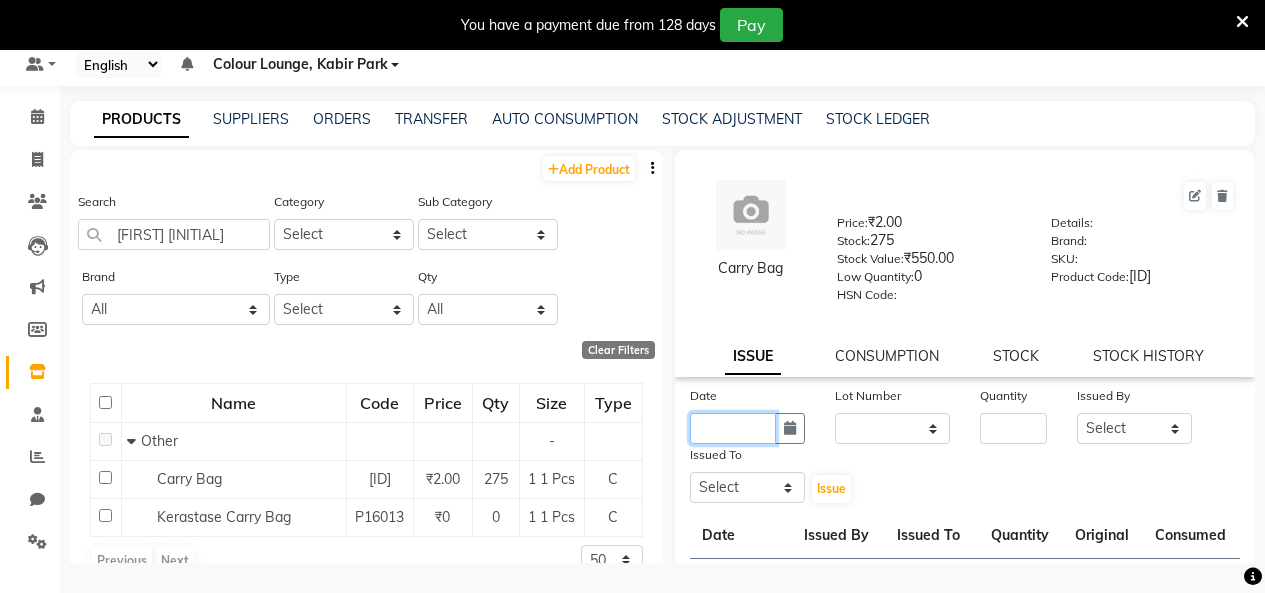 click 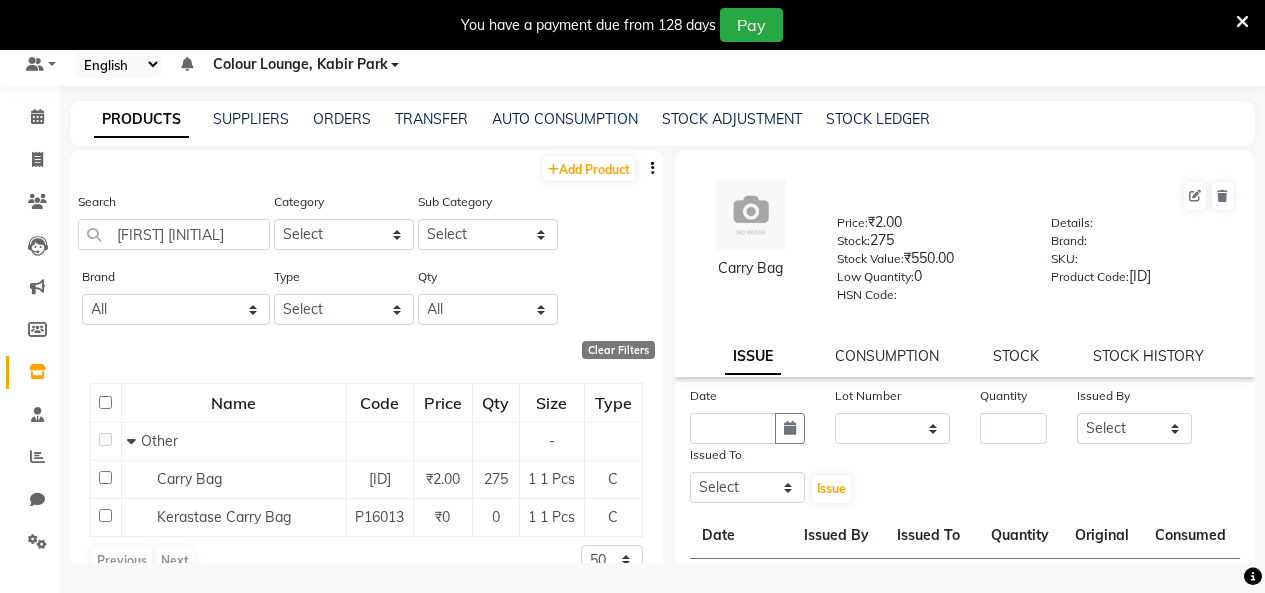 select on "8" 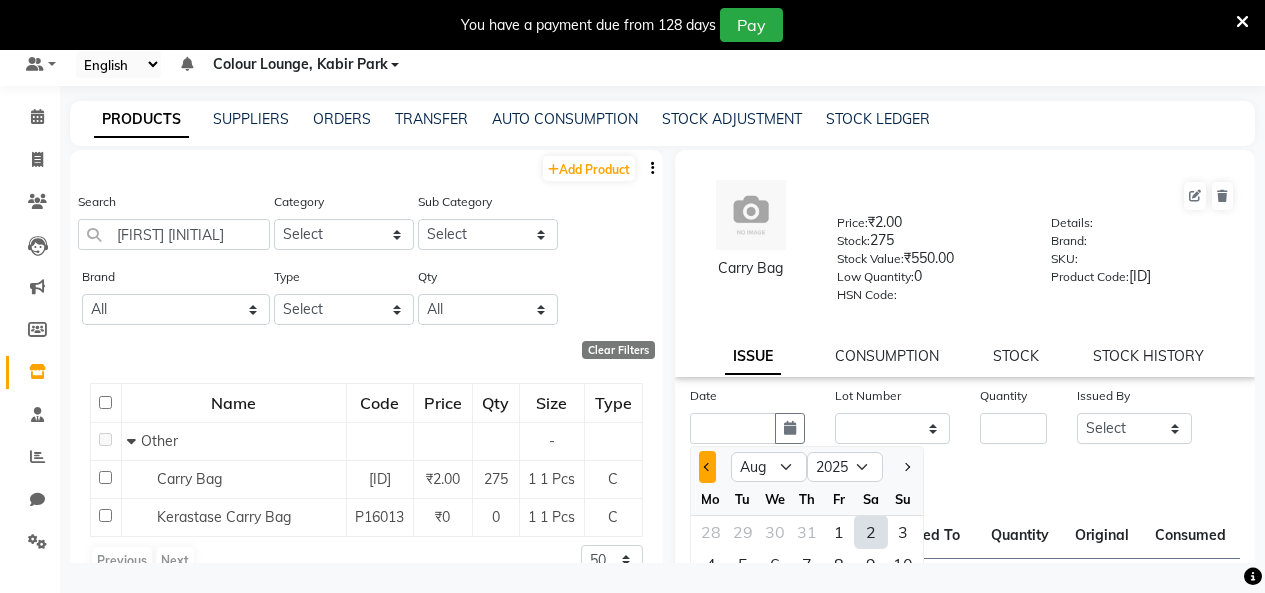 click 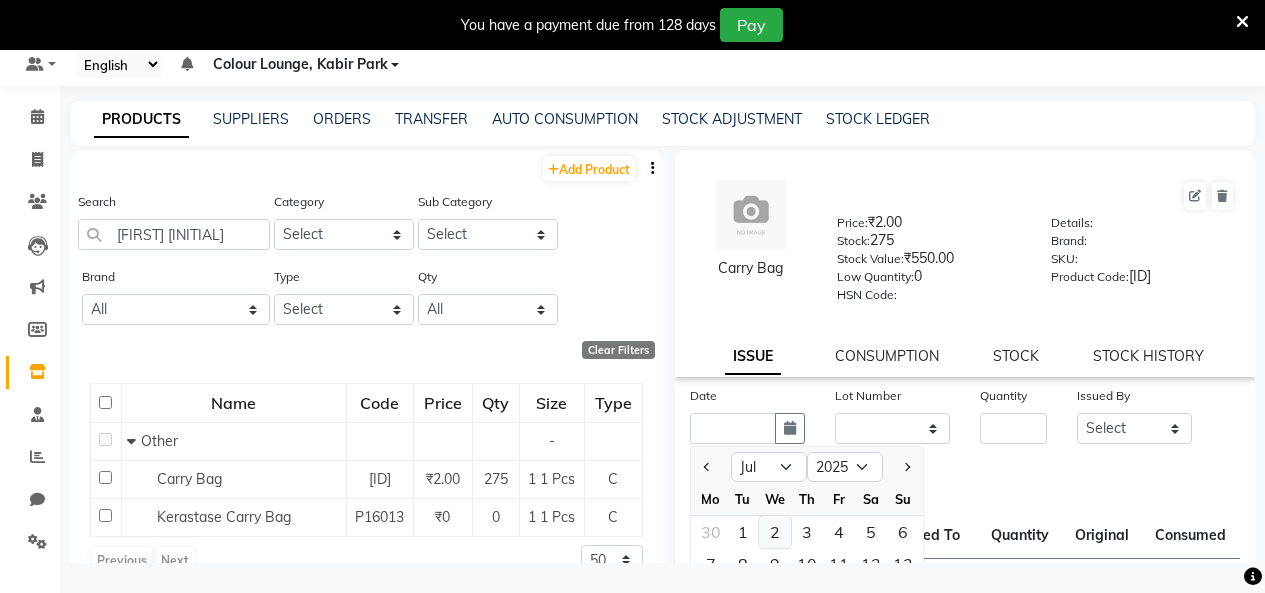 click on "2" 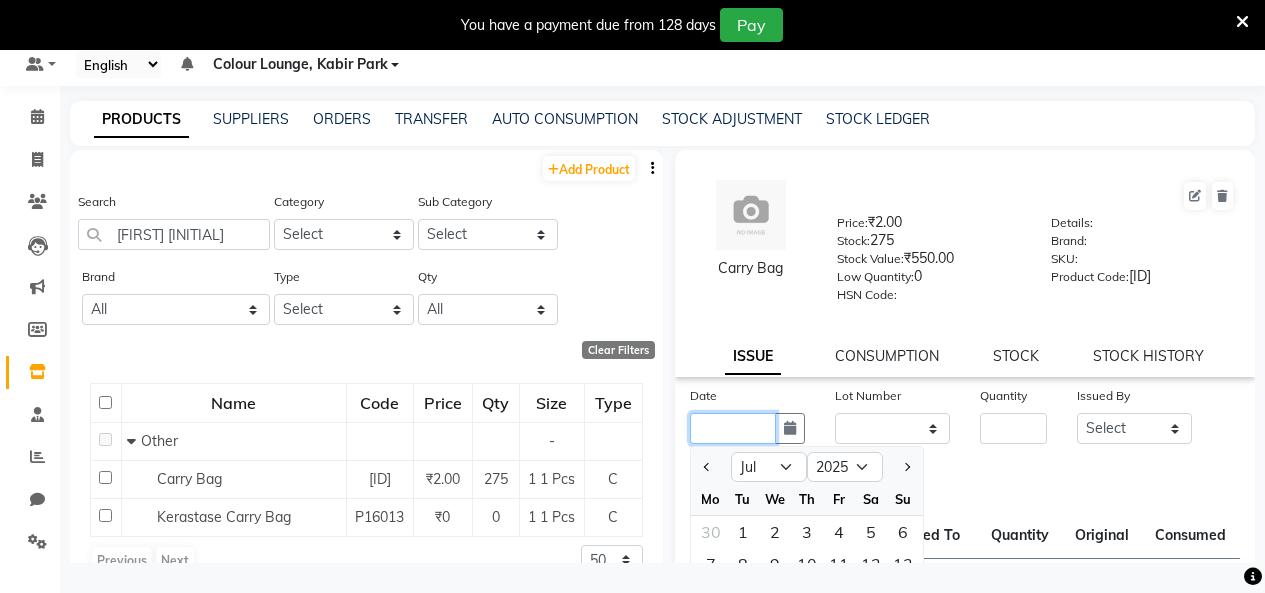 type on "02-07-2025" 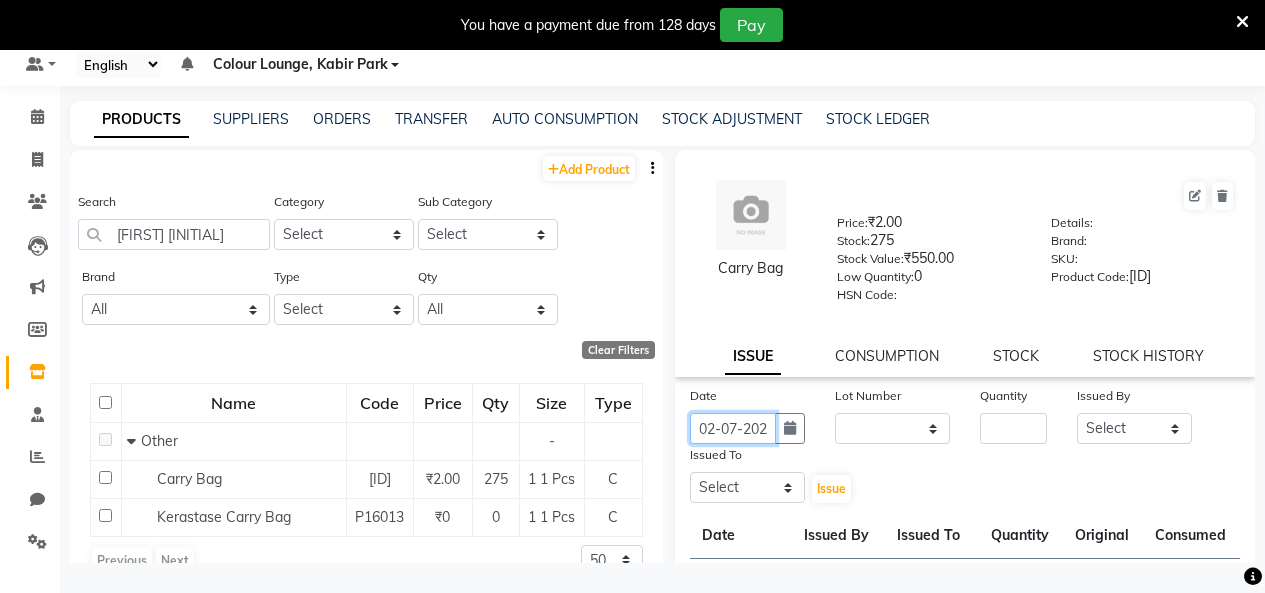 scroll, scrollTop: 0, scrollLeft: 15, axis: horizontal 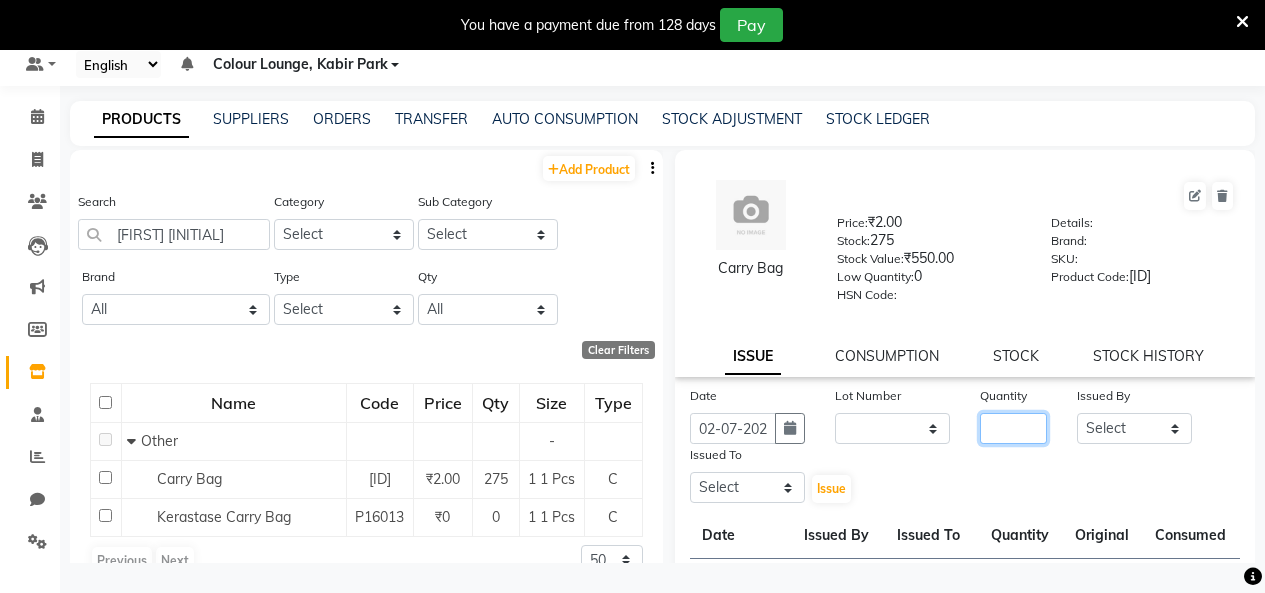 click 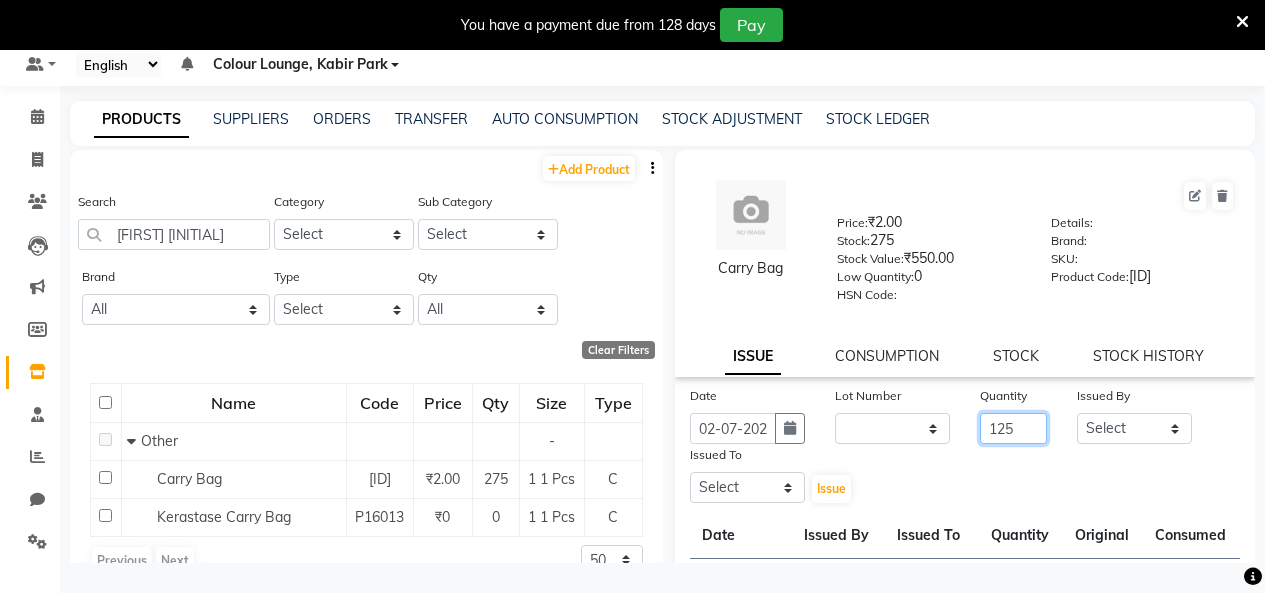 type on "125" 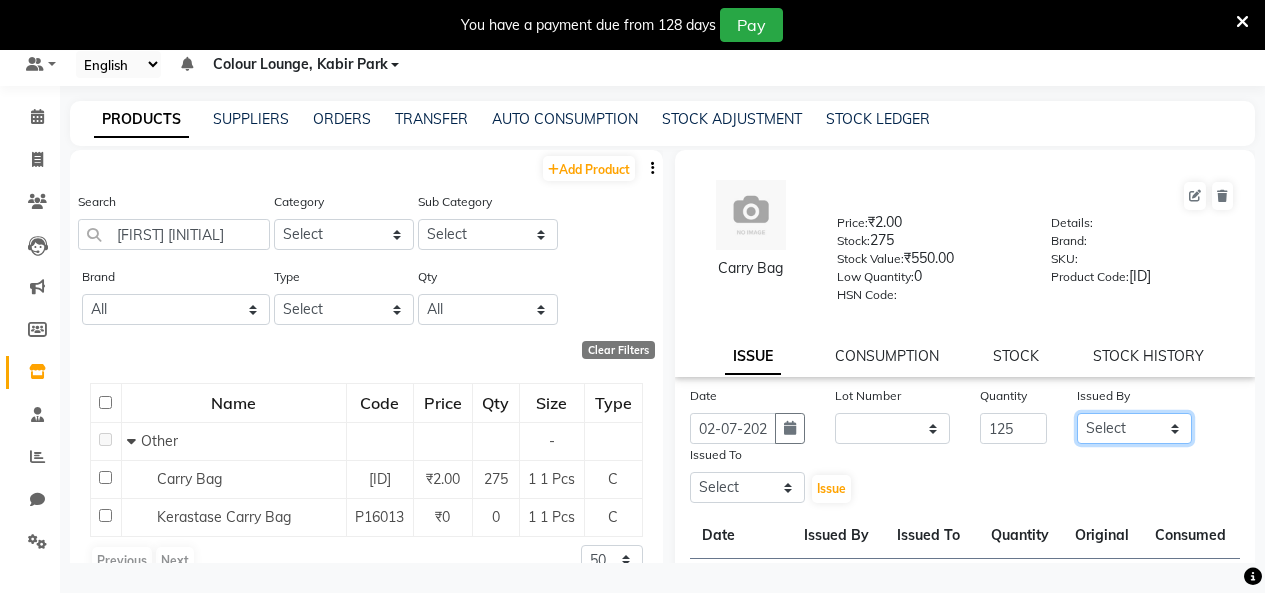click on "Select Admin Admin AKHIL ANKUSH Colour Lounge, Kabir Park Colour Lounge, Kabir Park divyansh [FIRST] [LAST] guard JATIN JOHN JONEY LUXMI [FIRST] [LAST] NITI PARAMJIT PARAS KHATNAVLIA priya priyanka Rakesh sapna SUMAN [FIRST] [LAST] VISHAL" 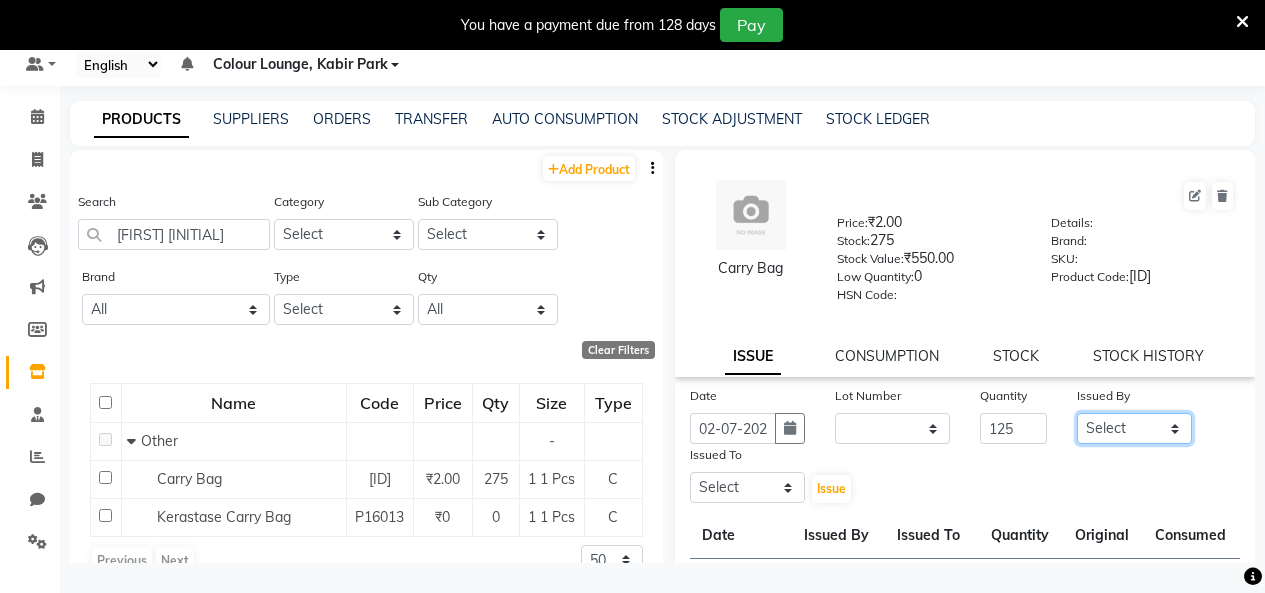 select on "70116" 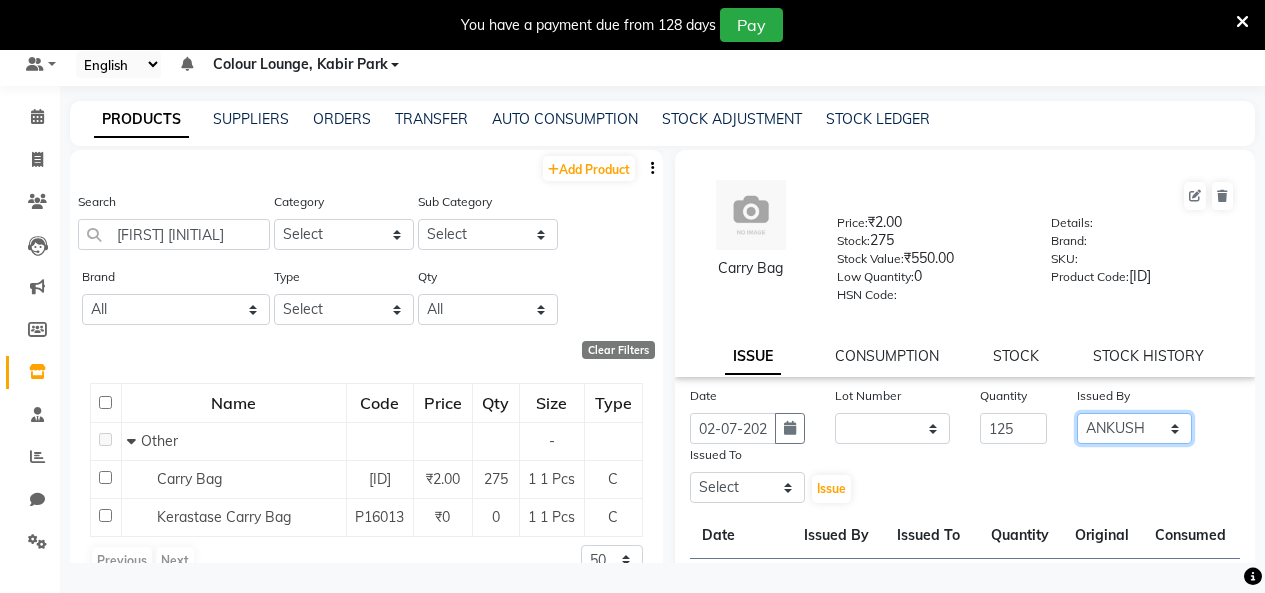 click on "Select Admin Admin AKHIL ANKUSH Colour Lounge, Kabir Park Colour Lounge, Kabir Park divyansh [FIRST] [LAST] guard JATIN JOHN JONEY LUXMI [FIRST] [LAST] NITI PARAMJIT PARAS KHATNAVLIA priya priyanka Rakesh sapna SUMAN [FIRST] [LAST] VISHAL" 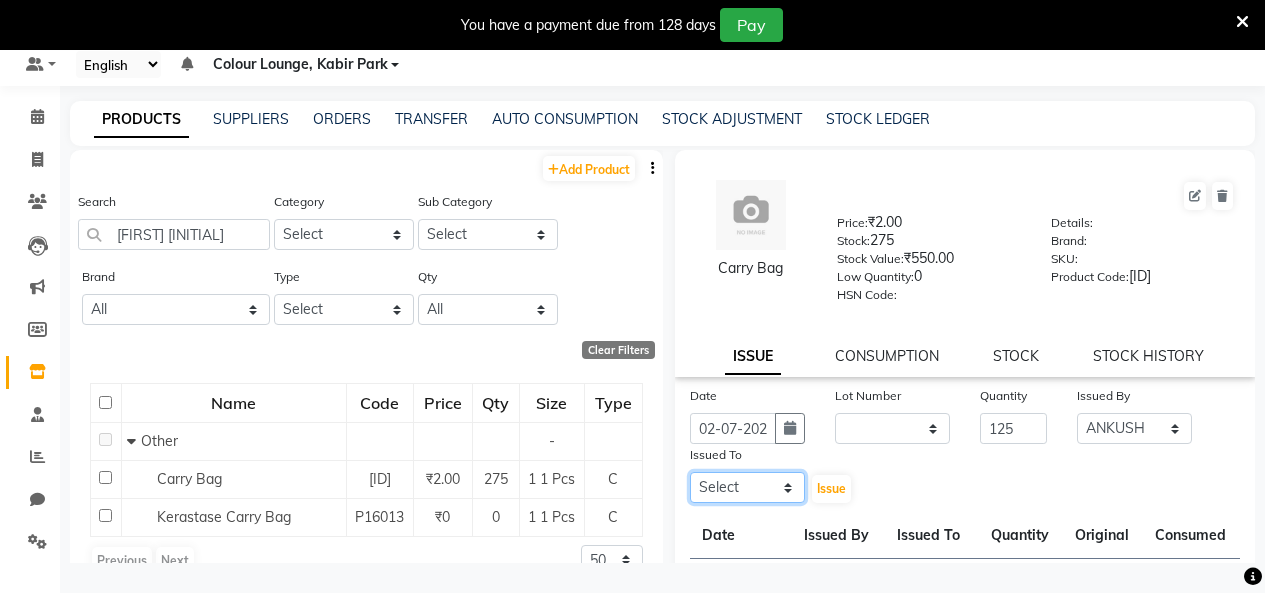 click on "Select Admin Admin AKHIL ANKUSH Colour Lounge, Kabir Park Colour Lounge, Kabir Park divyansh [FIRST] [LAST] guard JATIN JOHN JONEY LUXMI [FIRST] [LAST] NITI PARAMJIT PARAS KHATNAVLIA priya priyanka Rakesh sapna SUMAN [FIRST] [LAST] VISHAL" 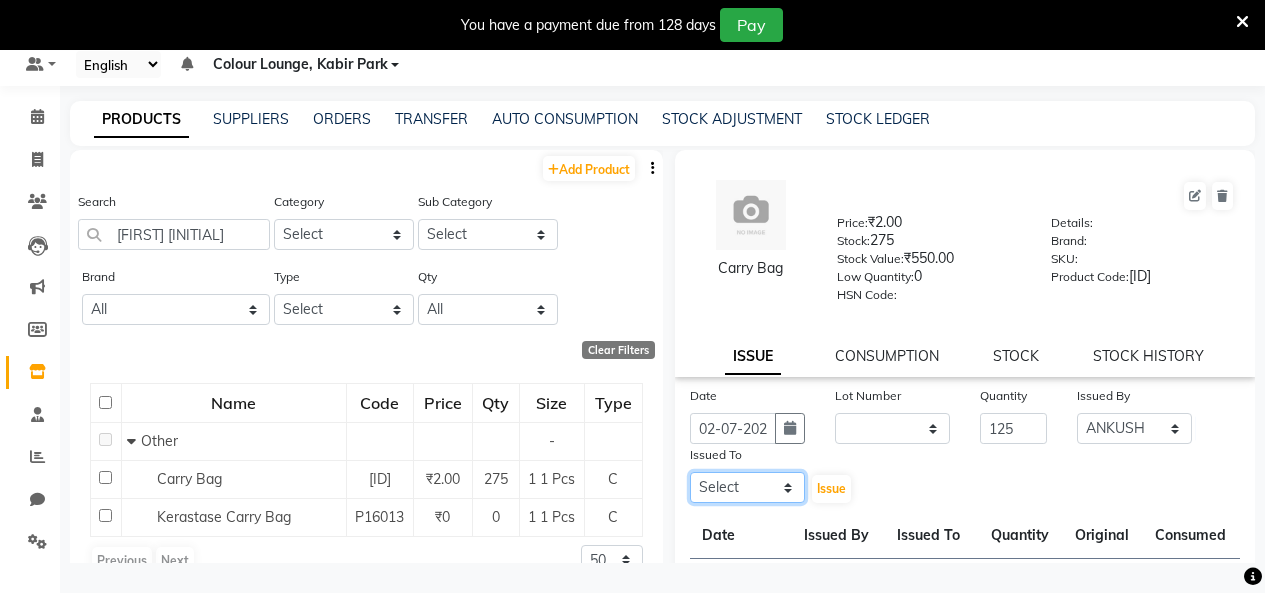 select on "70116" 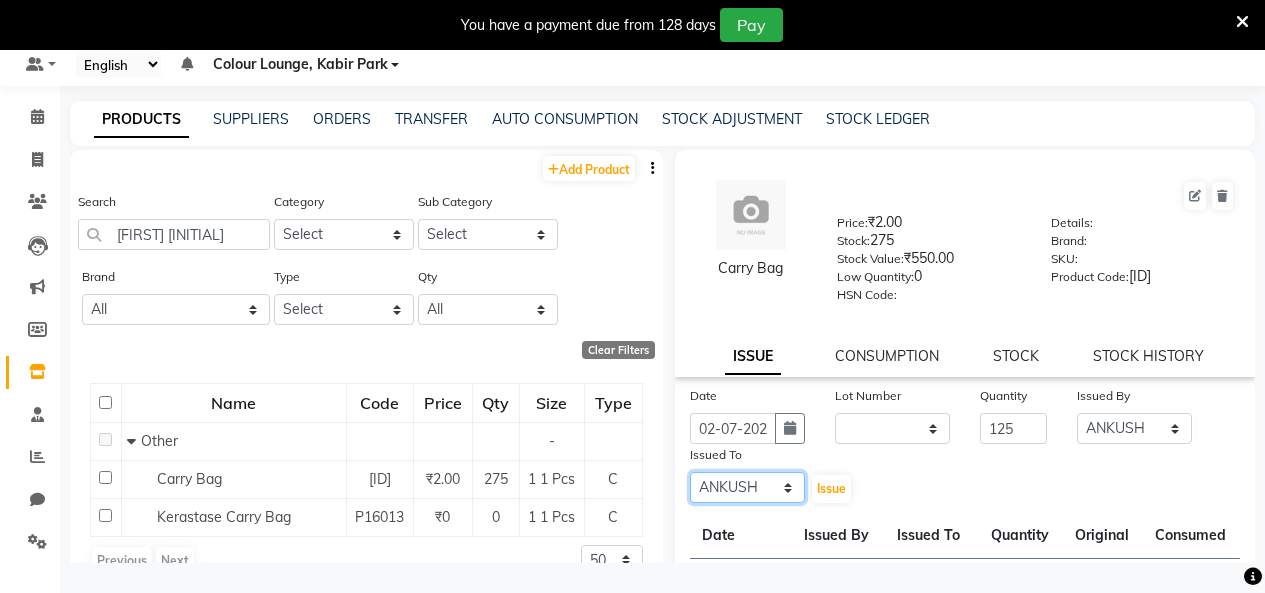 click on "Select Admin Admin AKHIL ANKUSH Colour Lounge, Kabir Park Colour Lounge, Kabir Park divyansh [FIRST] [LAST] guard JATIN JOHN JONEY LUXMI [FIRST] [LAST] NITI PARAMJIT PARAS KHATNAVLIA priya priyanka Rakesh sapna SUMAN [FIRST] [LAST] VISHAL" 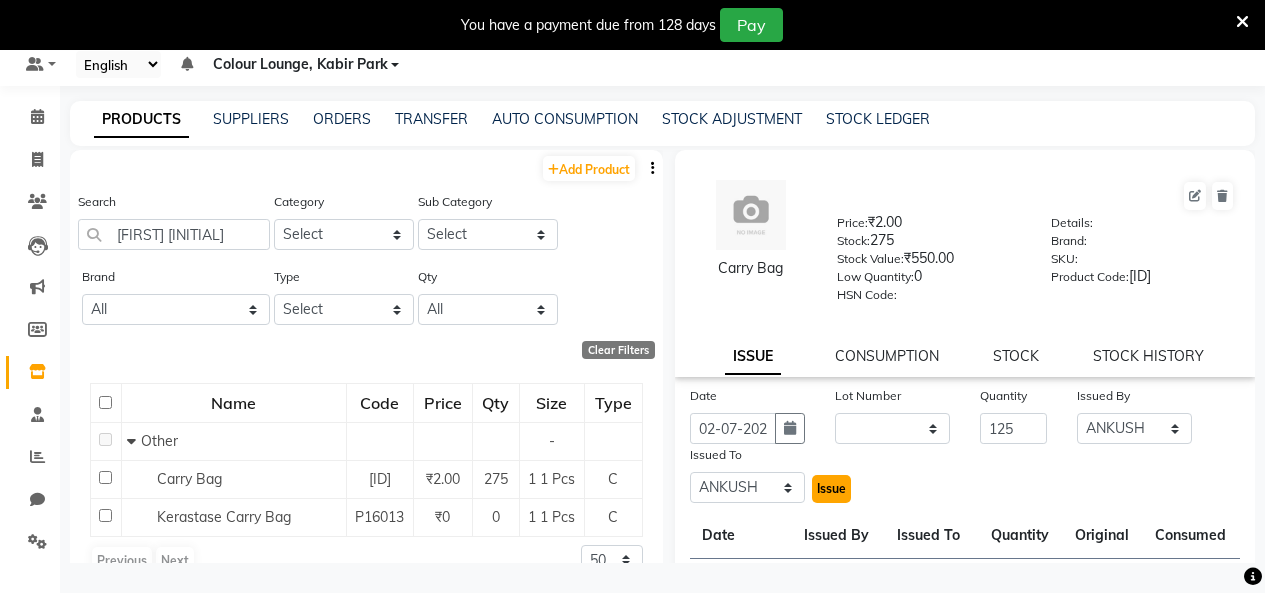 click on "Issue" 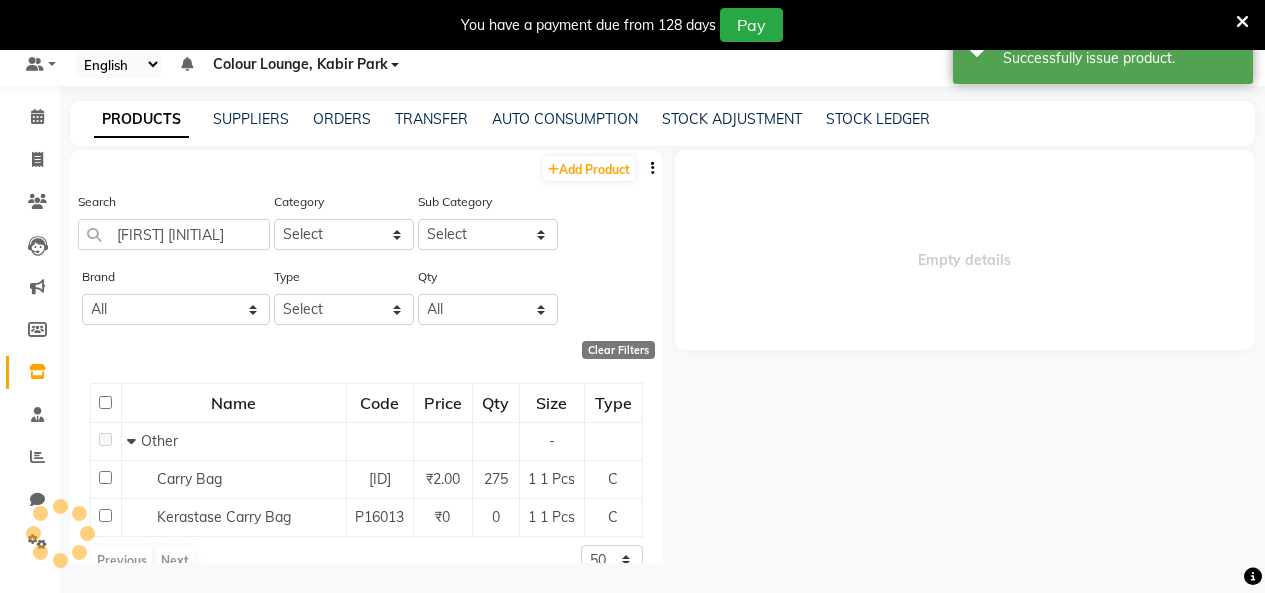 select 